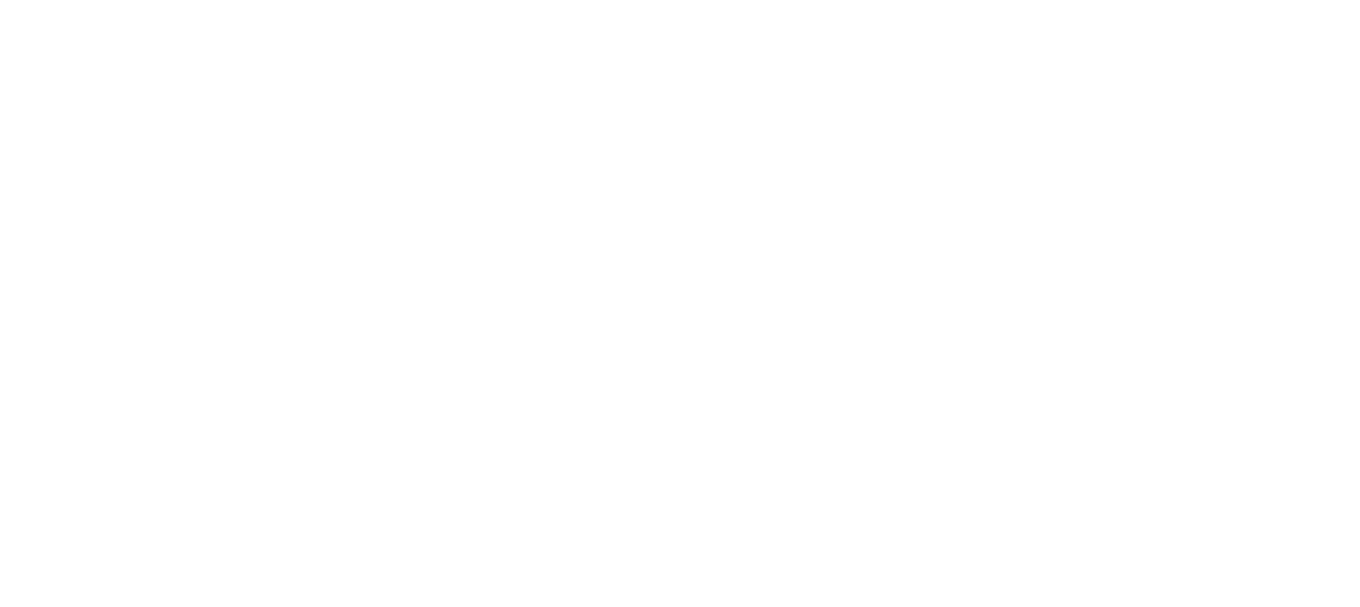 scroll, scrollTop: 0, scrollLeft: 0, axis: both 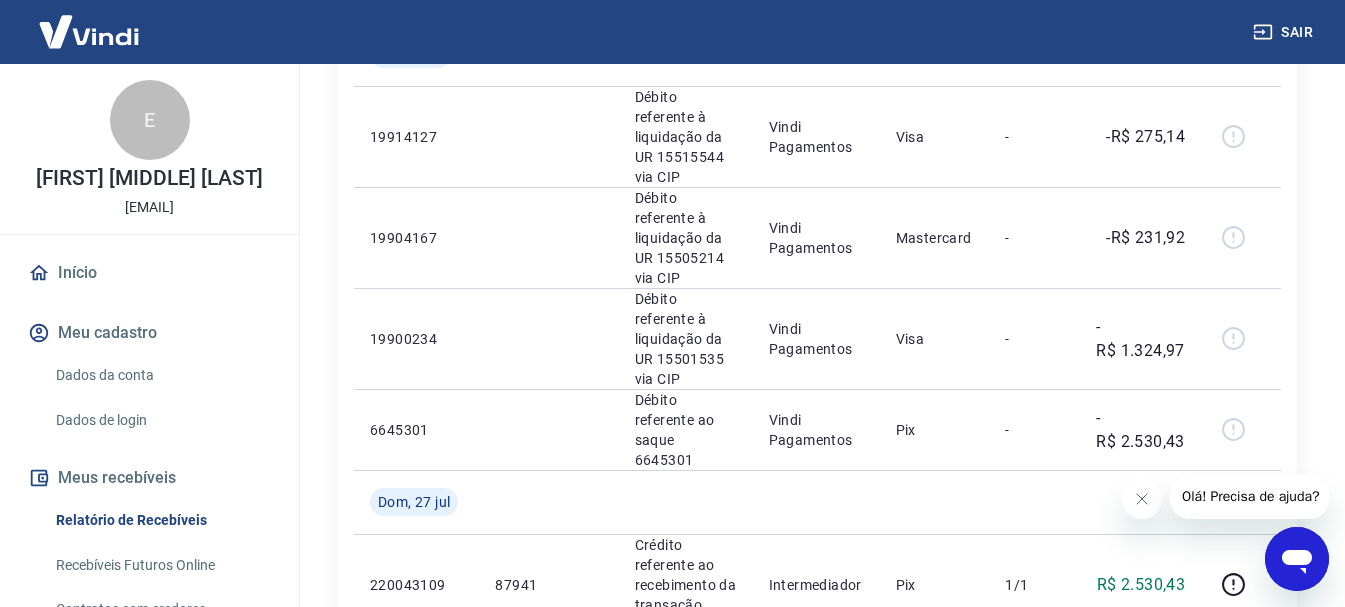 click on "Dados da conta" at bounding box center [161, 375] 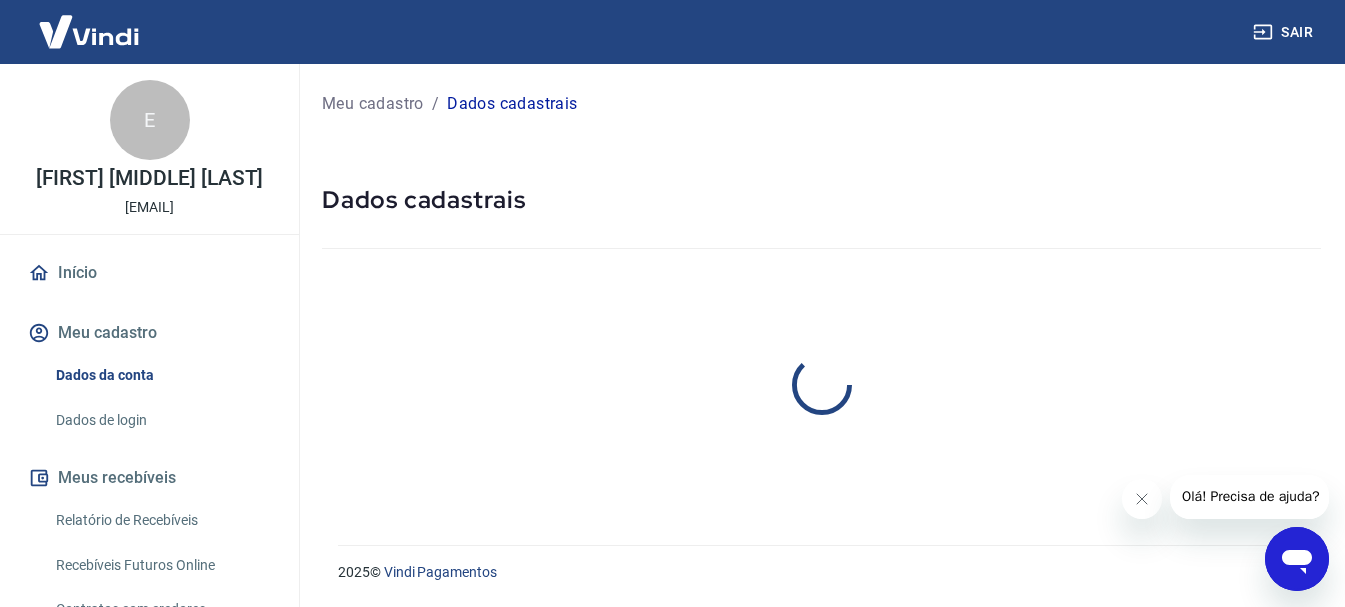 scroll, scrollTop: 0, scrollLeft: 0, axis: both 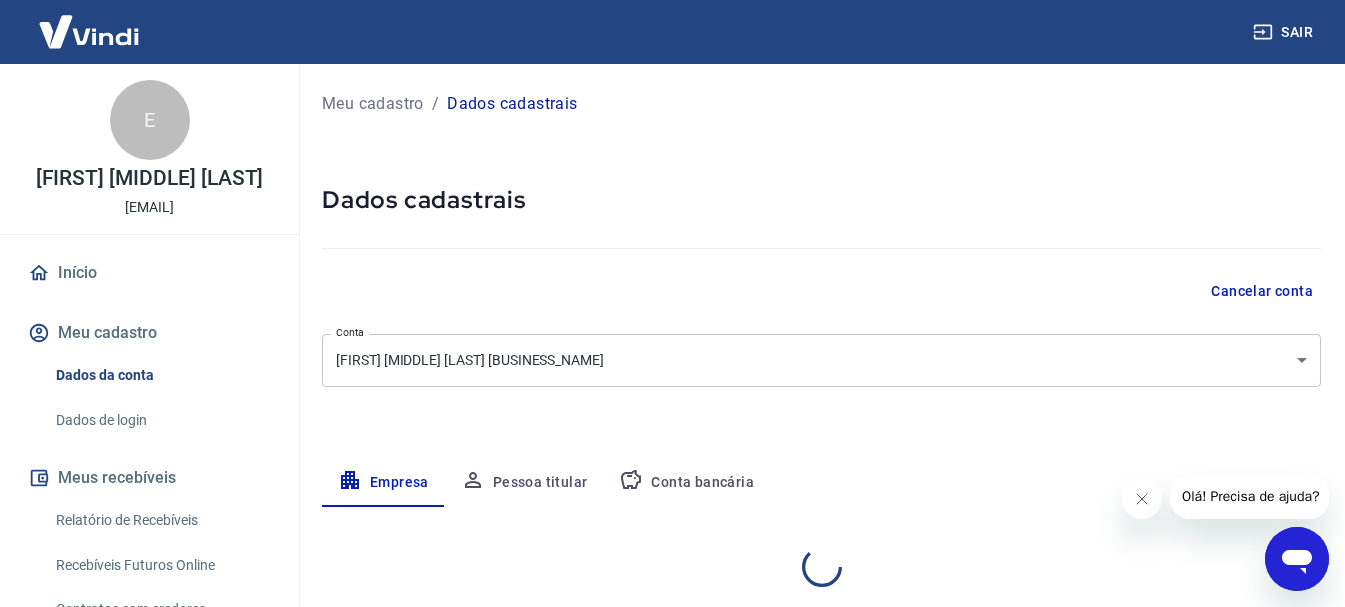 select on "PR" 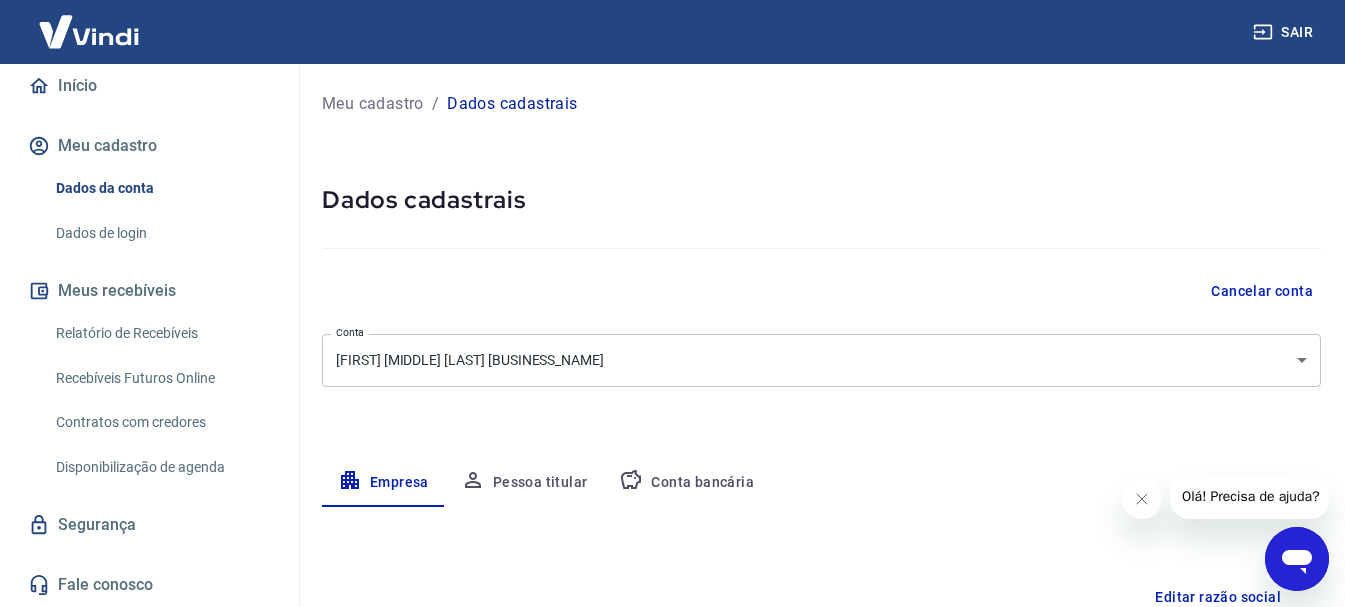 scroll, scrollTop: 208, scrollLeft: 0, axis: vertical 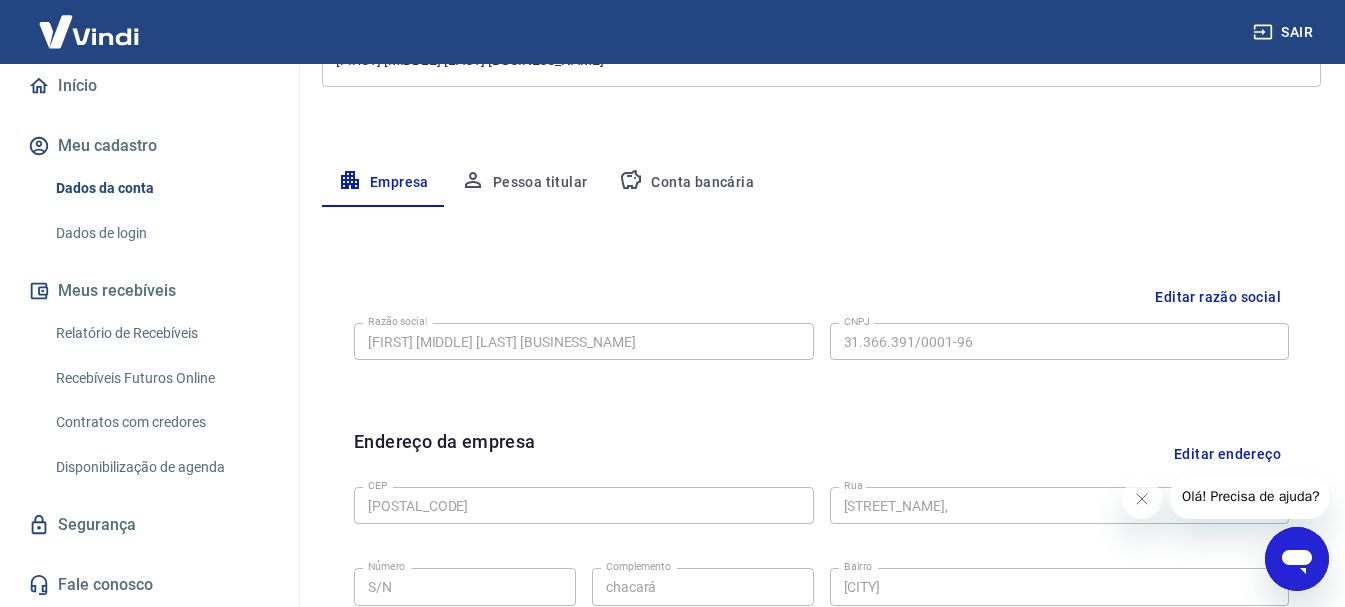 click on "Segurança" at bounding box center (149, 525) 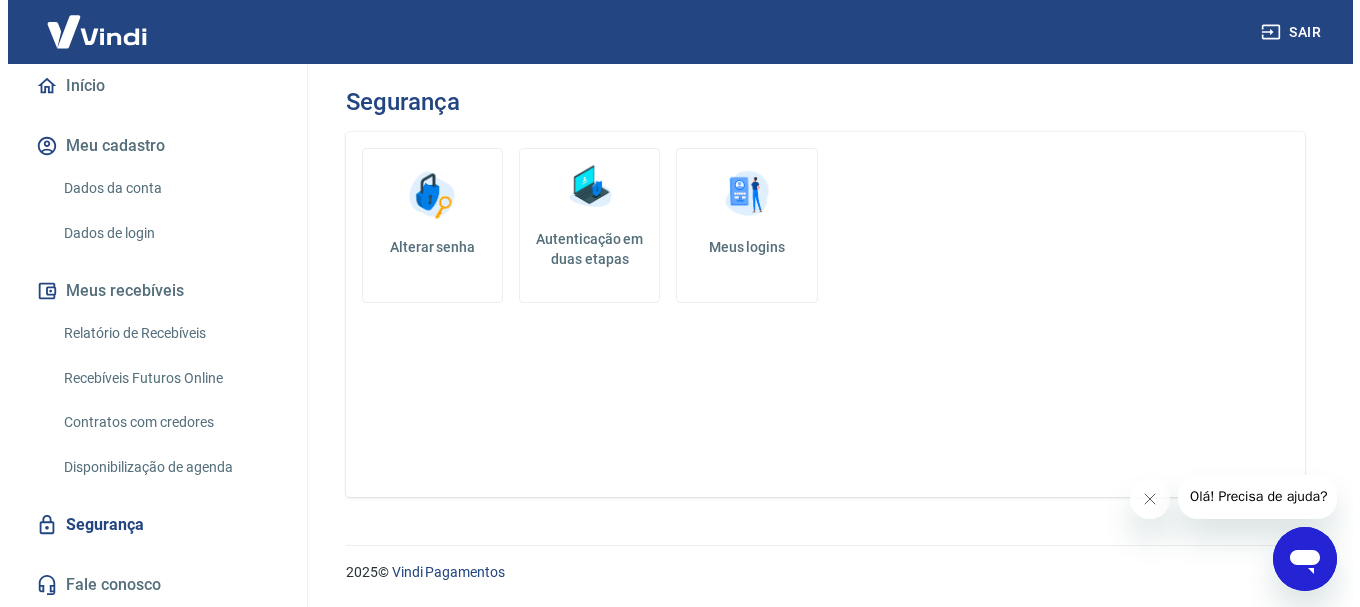 scroll, scrollTop: 0, scrollLeft: 0, axis: both 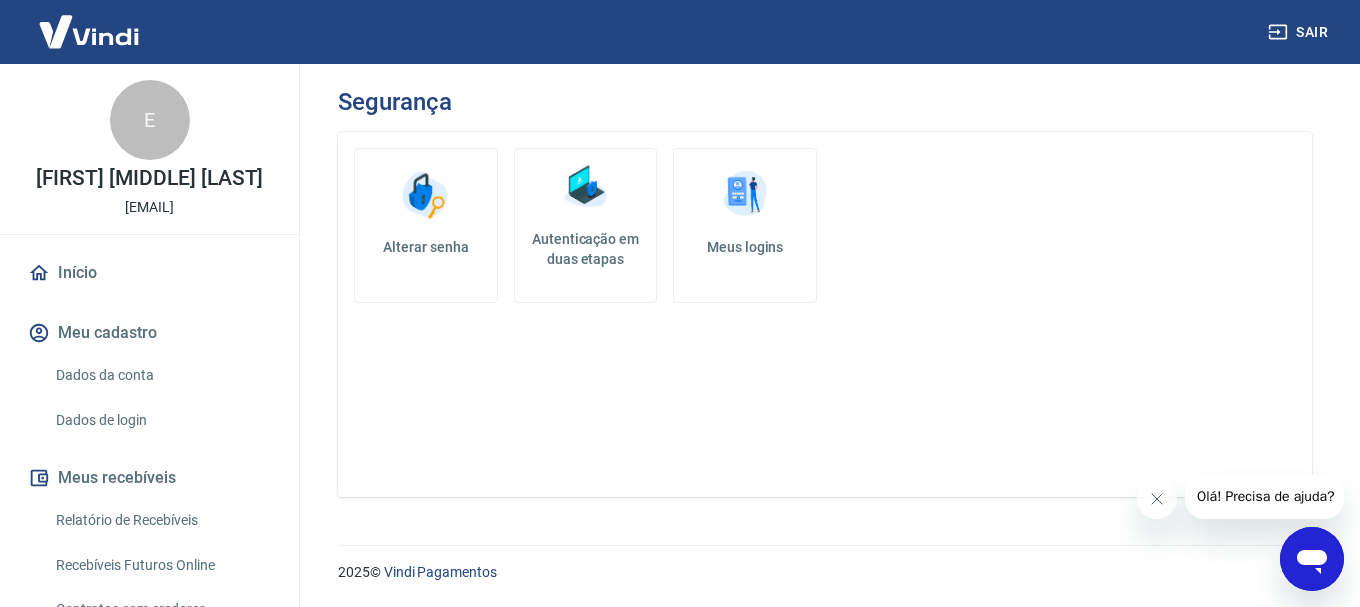 click at bounding box center [89, 31] 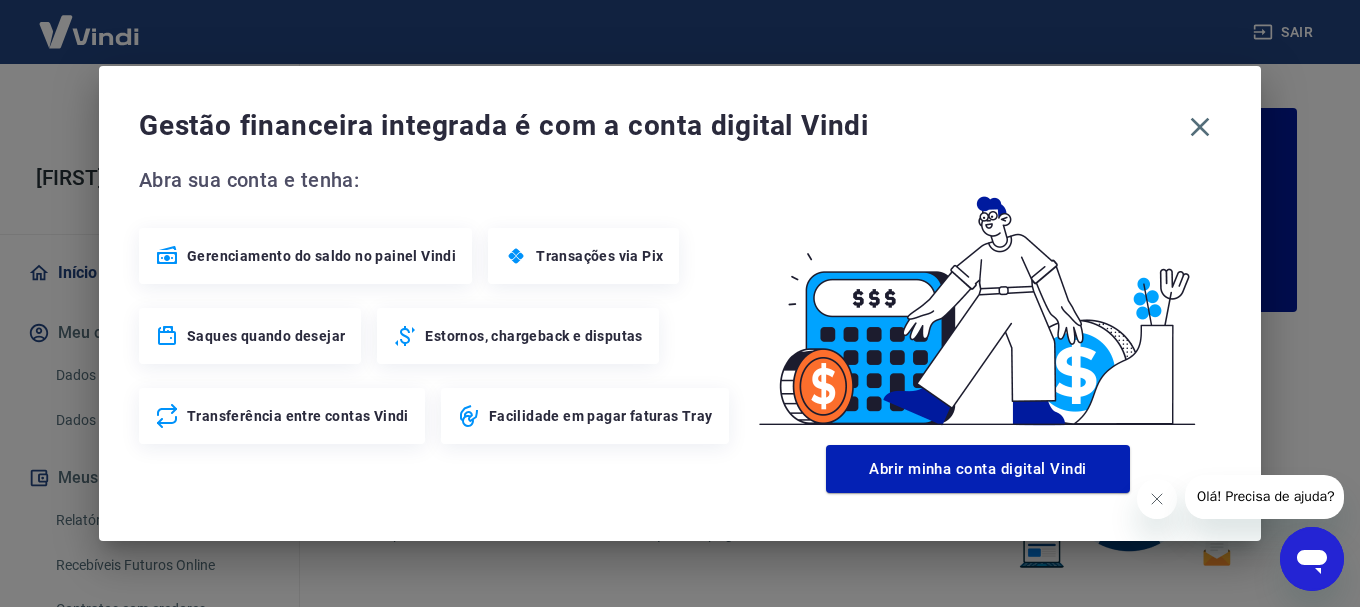 click 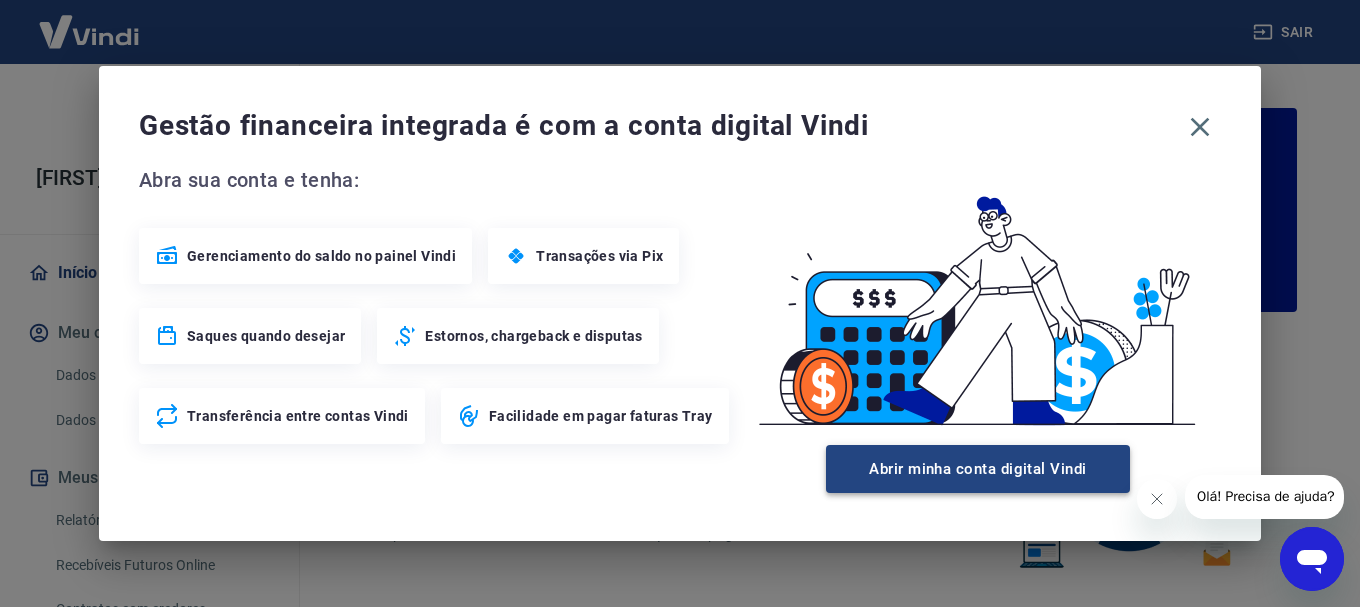 click on "Abrir minha conta digital Vindi" at bounding box center (978, 469) 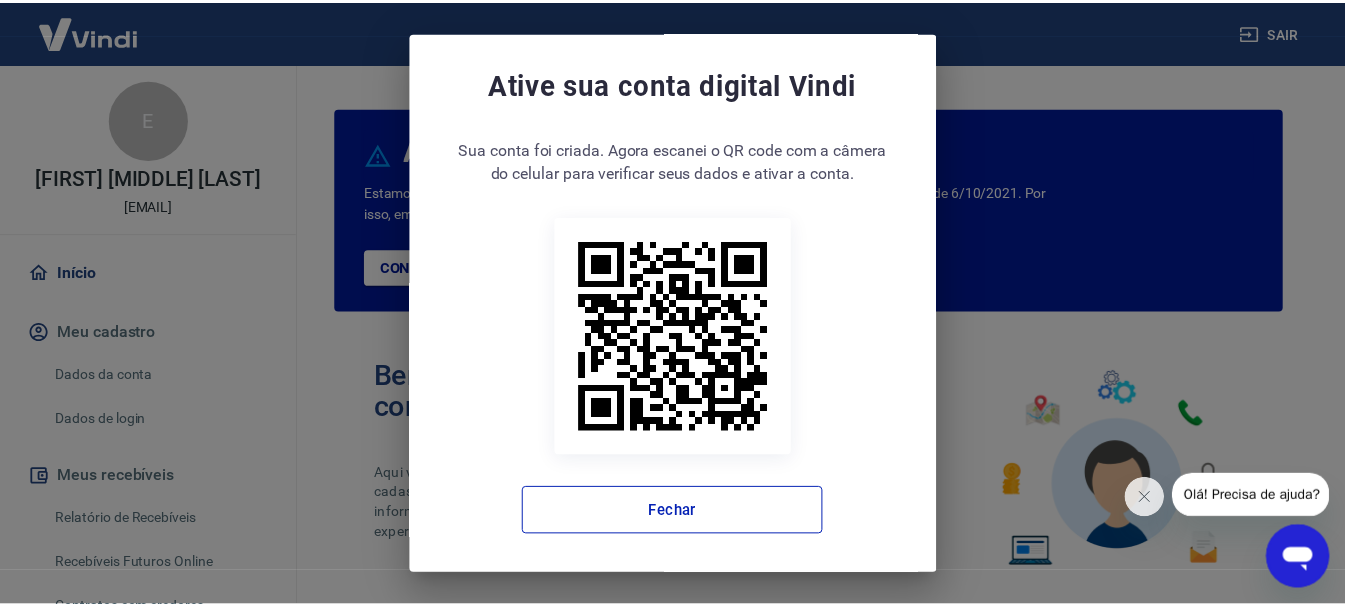 scroll, scrollTop: 8, scrollLeft: 0, axis: vertical 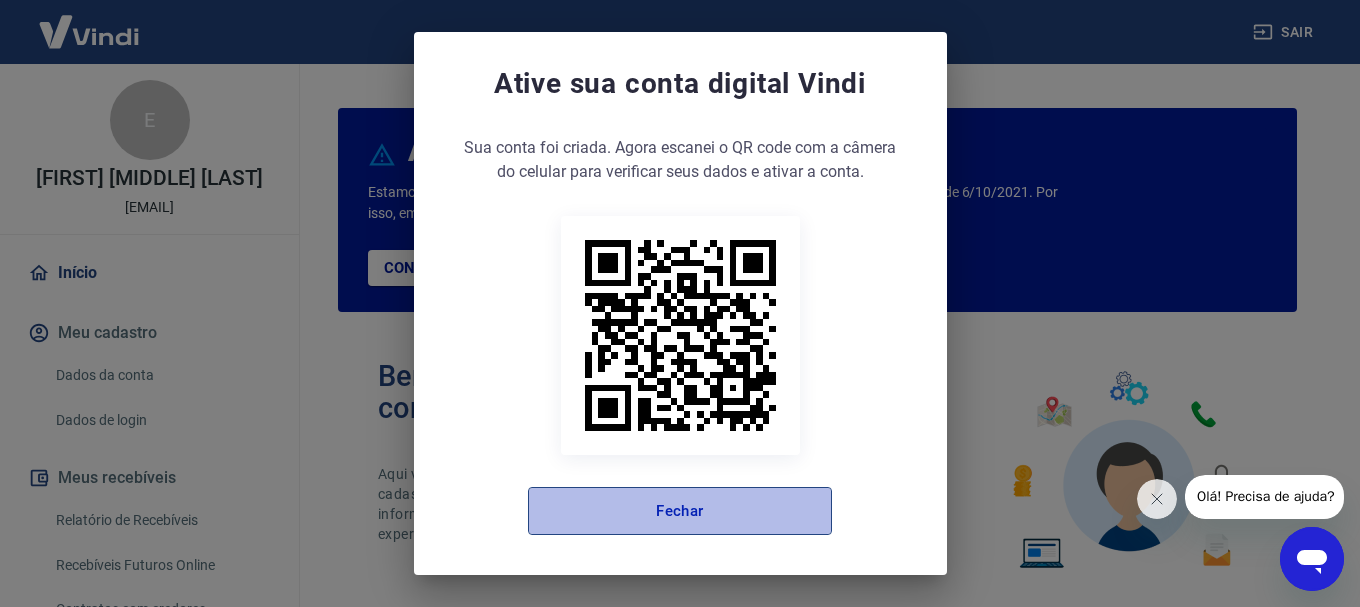 click on "Fechar" at bounding box center [680, 511] 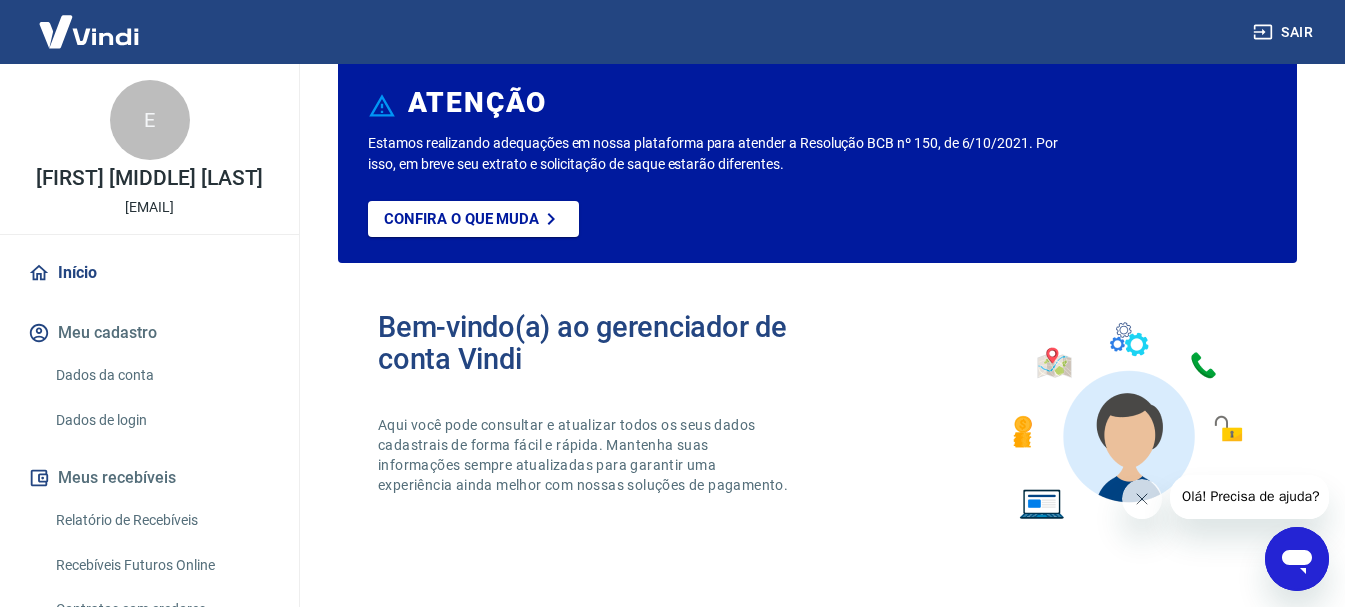 scroll, scrollTop: 0, scrollLeft: 0, axis: both 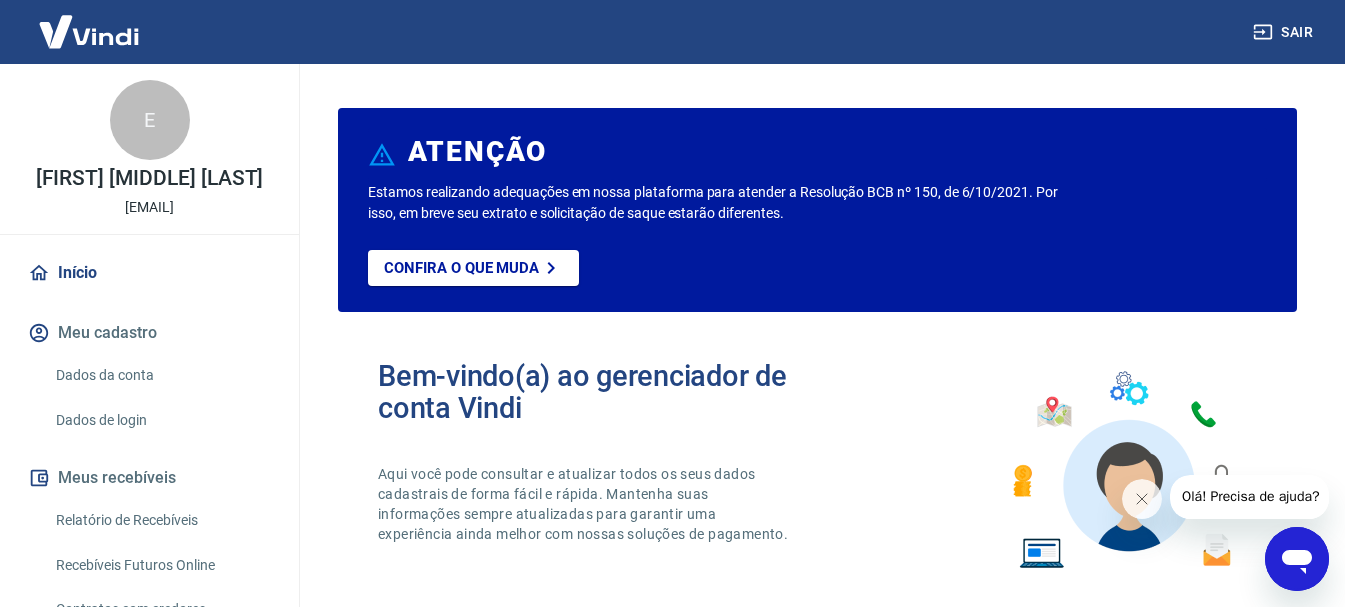 click on "Meu cadastro" at bounding box center [149, 333] 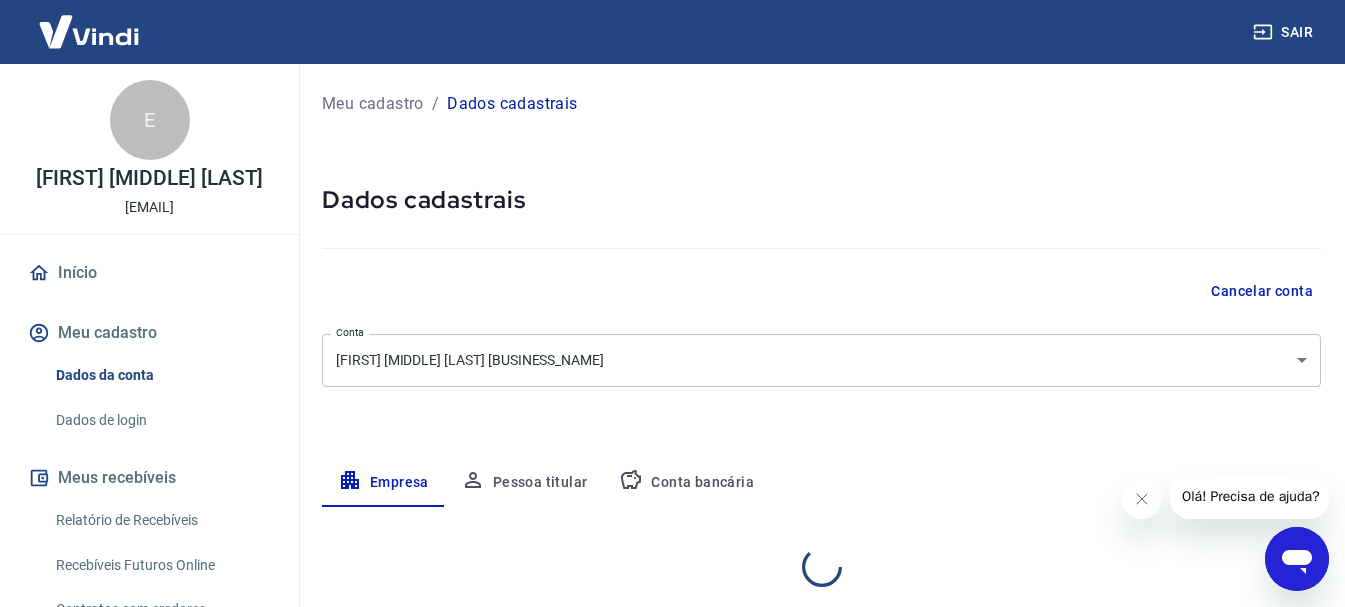 select on "PR" 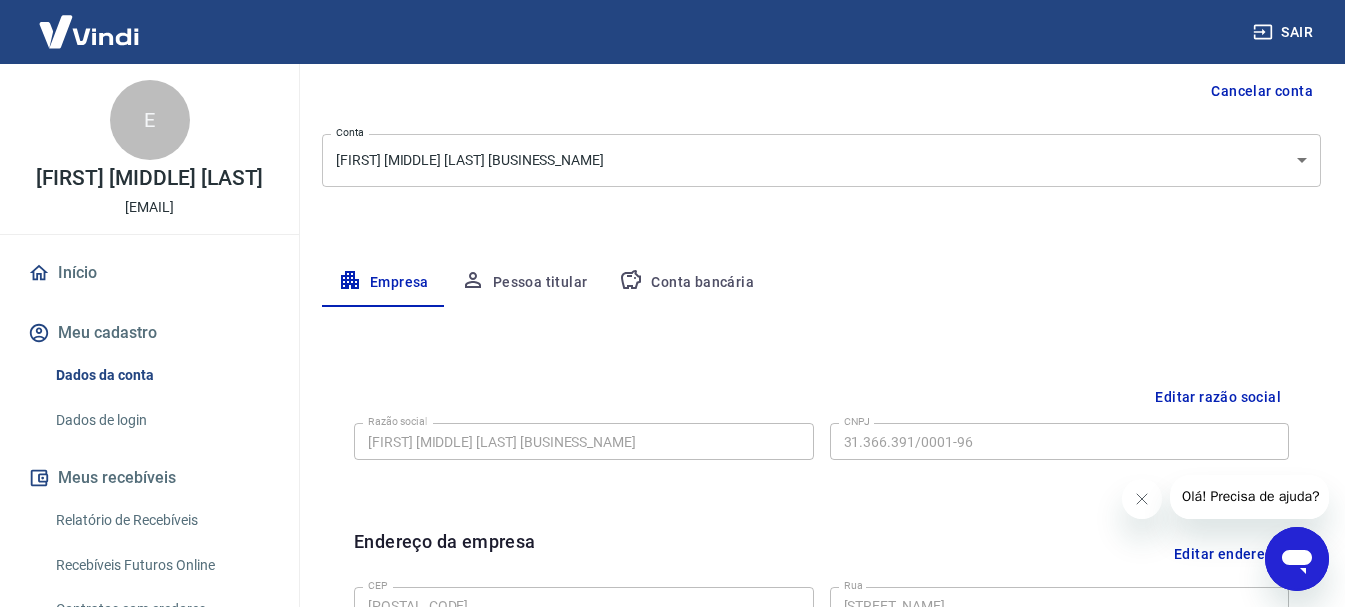 click on "Pessoa titular" at bounding box center [524, 283] 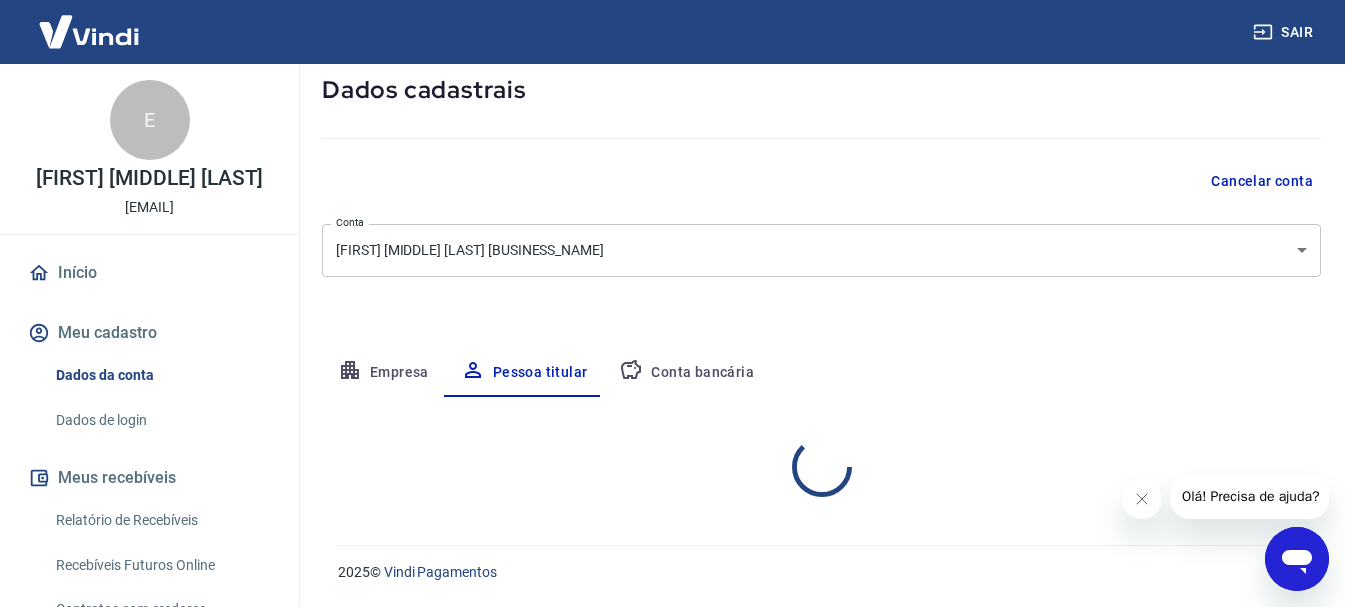scroll, scrollTop: 193, scrollLeft: 0, axis: vertical 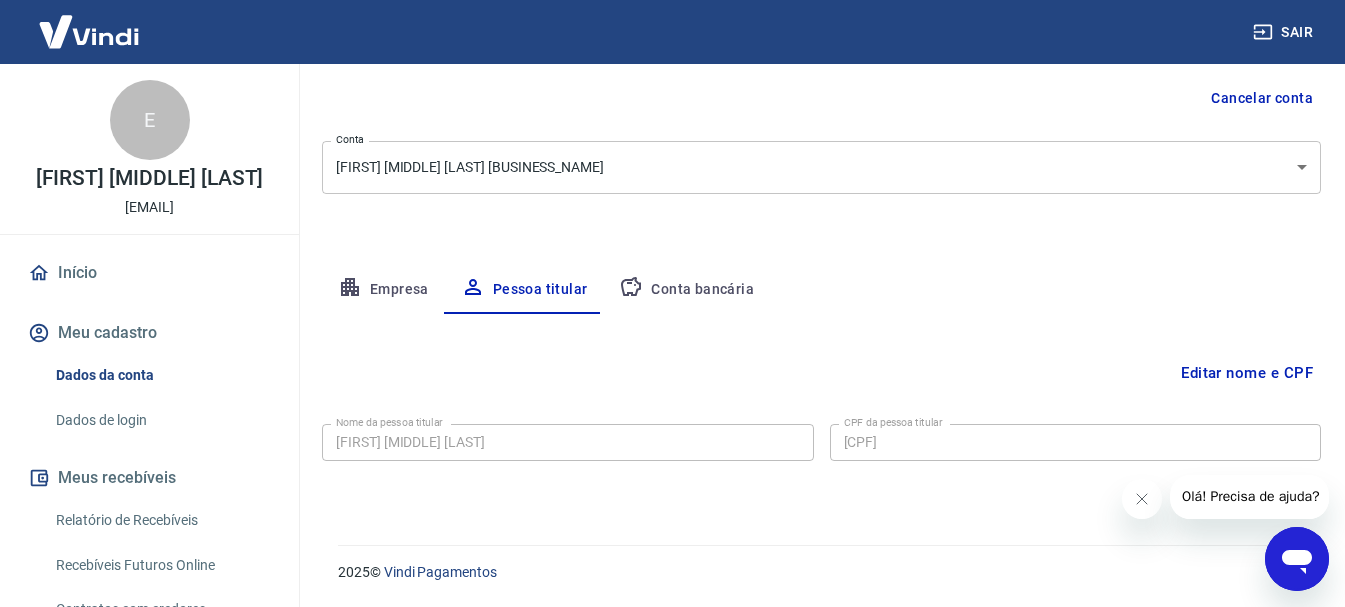 click on "Conta bancária" at bounding box center (686, 290) 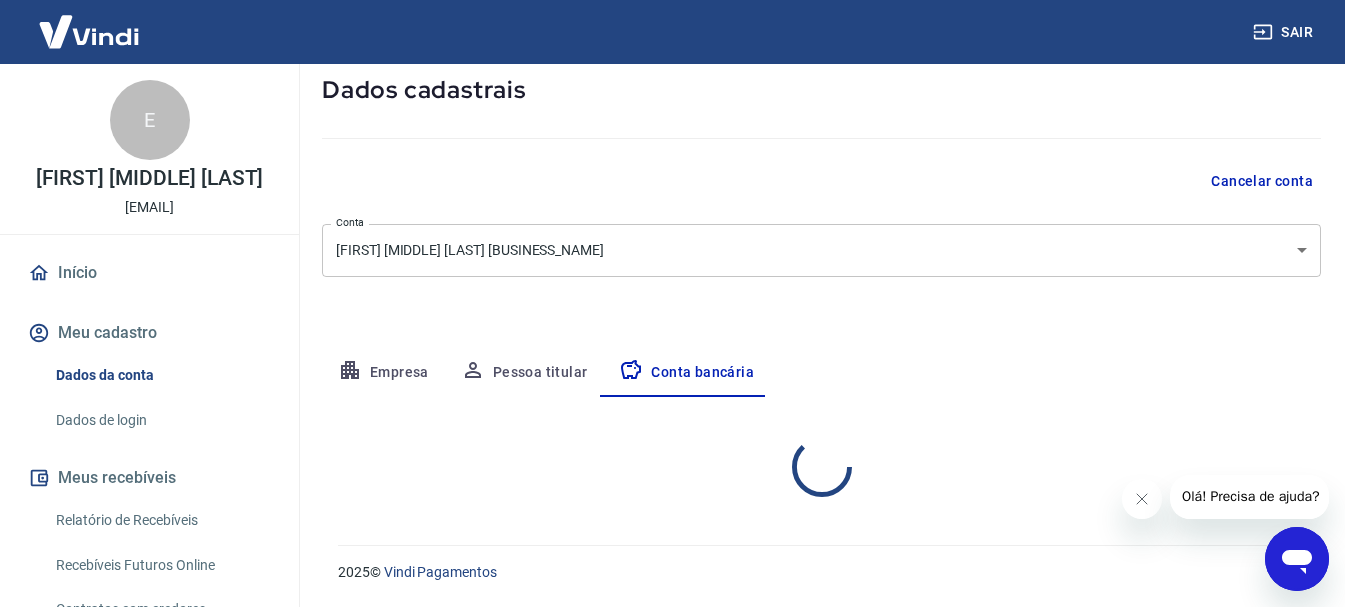 select on "1" 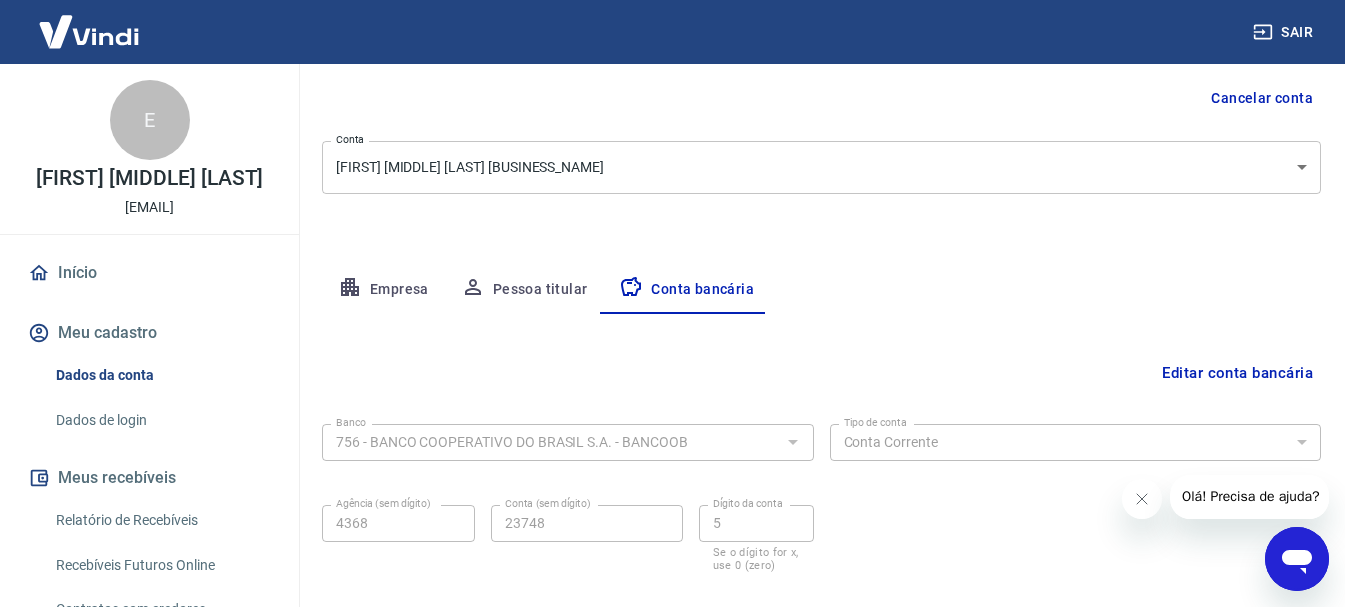 scroll, scrollTop: 293, scrollLeft: 0, axis: vertical 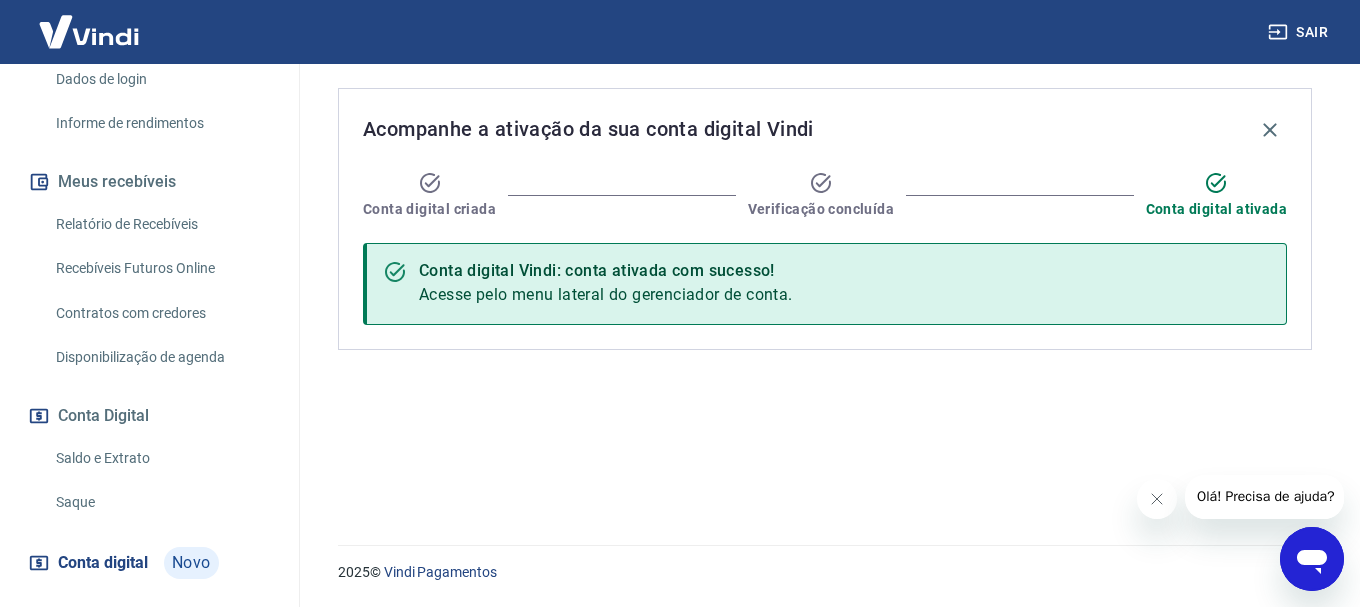 click on "Saldo e Extrato" at bounding box center (161, 458) 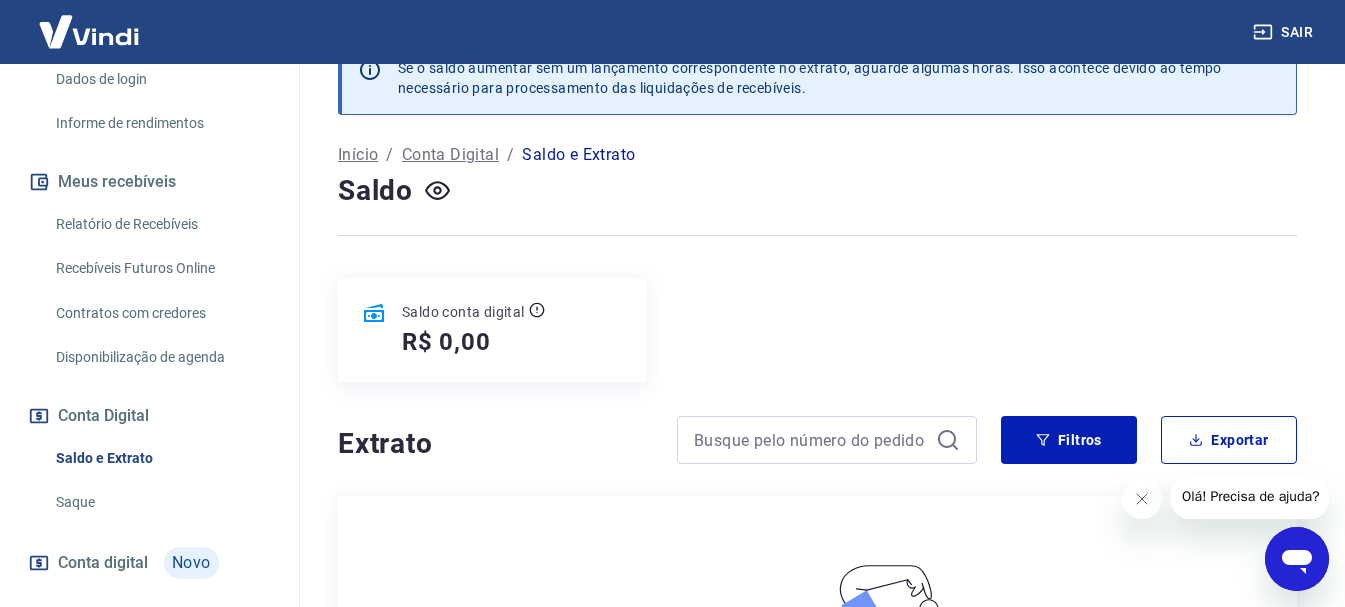 scroll, scrollTop: 0, scrollLeft: 0, axis: both 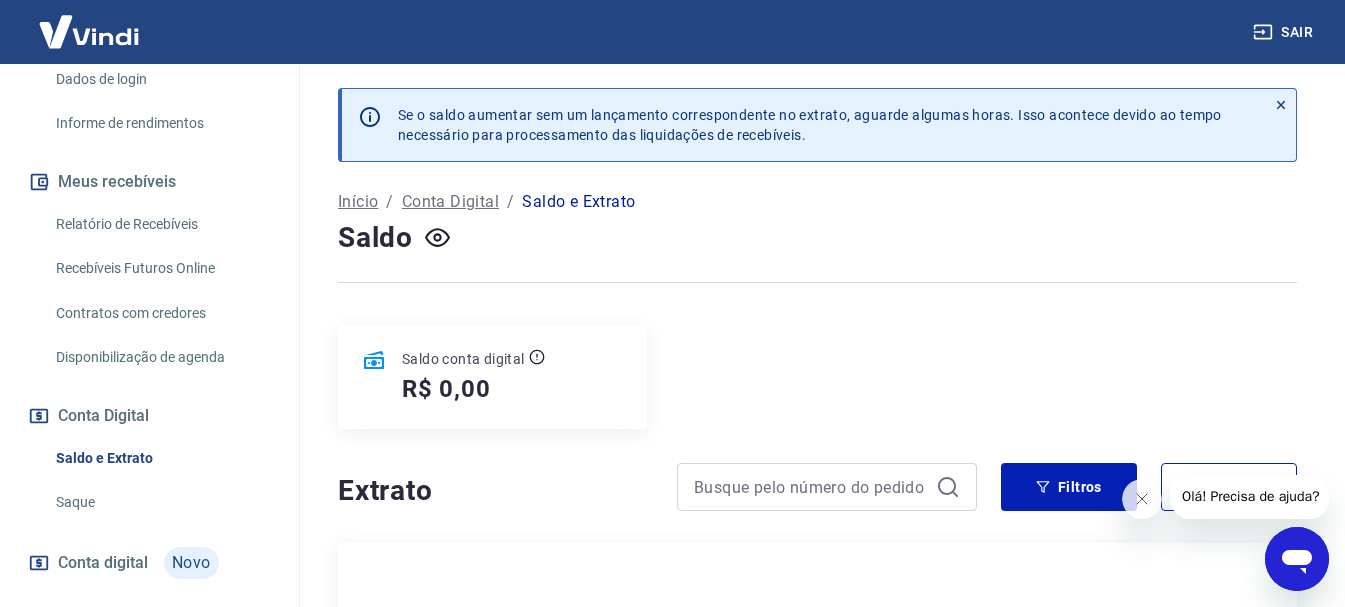 click on "Saldo e Extrato" at bounding box center (578, 202) 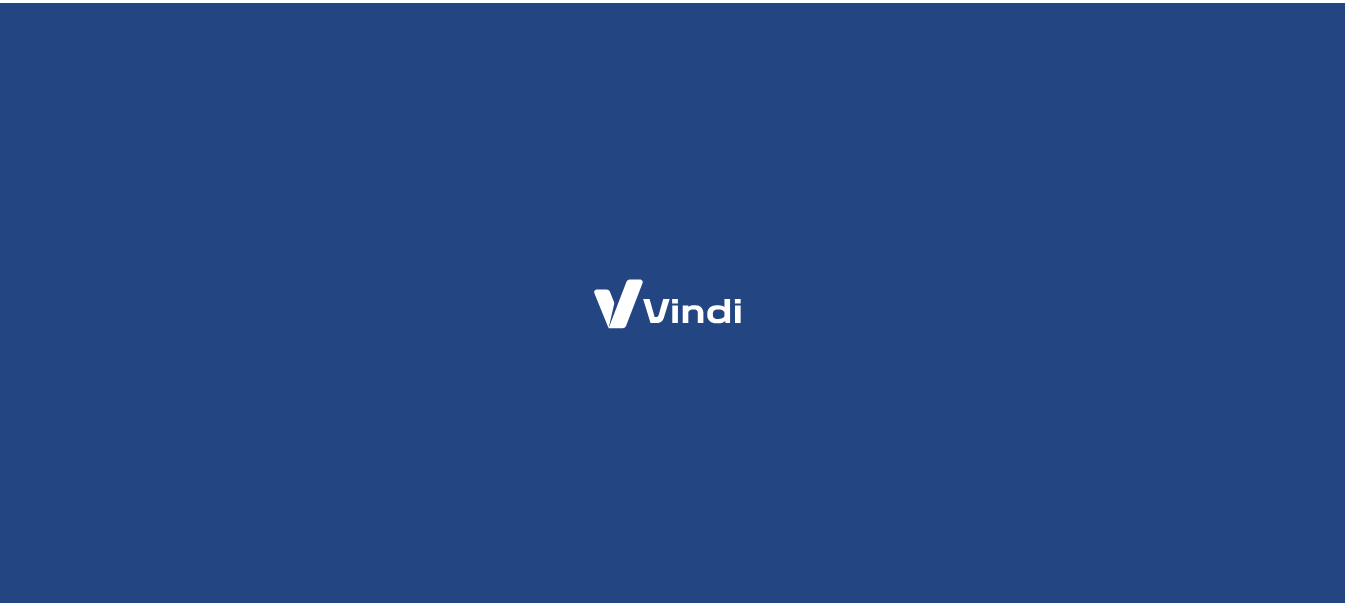 scroll, scrollTop: 0, scrollLeft: 0, axis: both 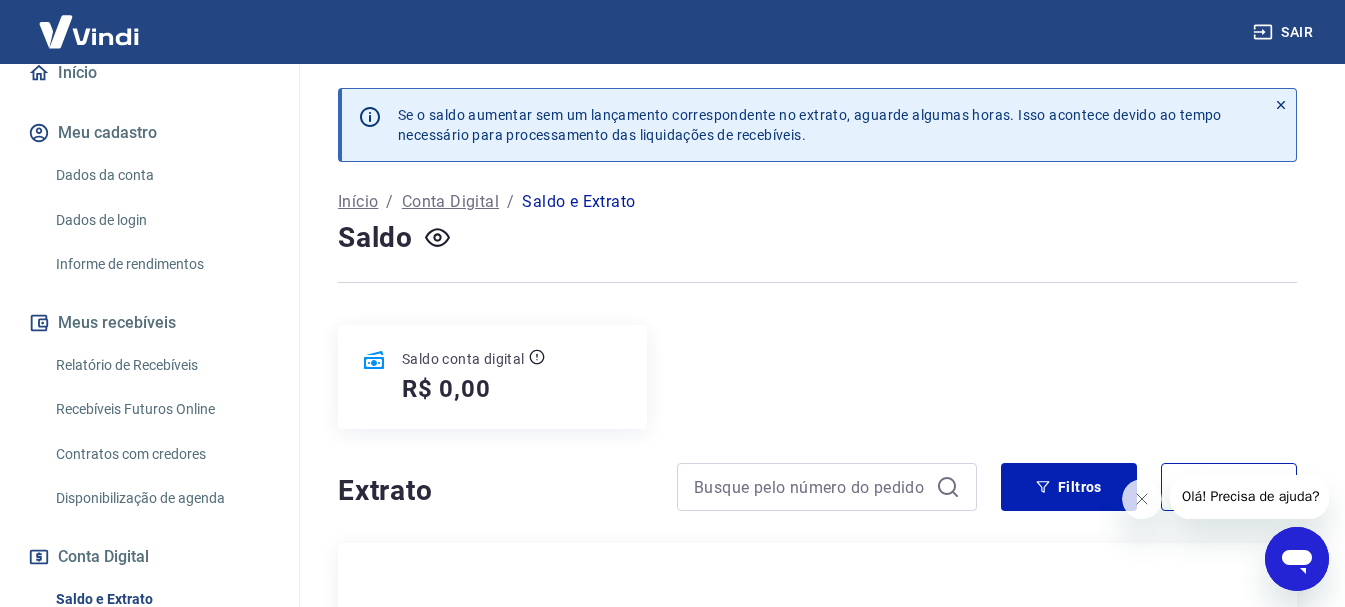 click on "Recebíveis Futuros Online" at bounding box center [161, 409] 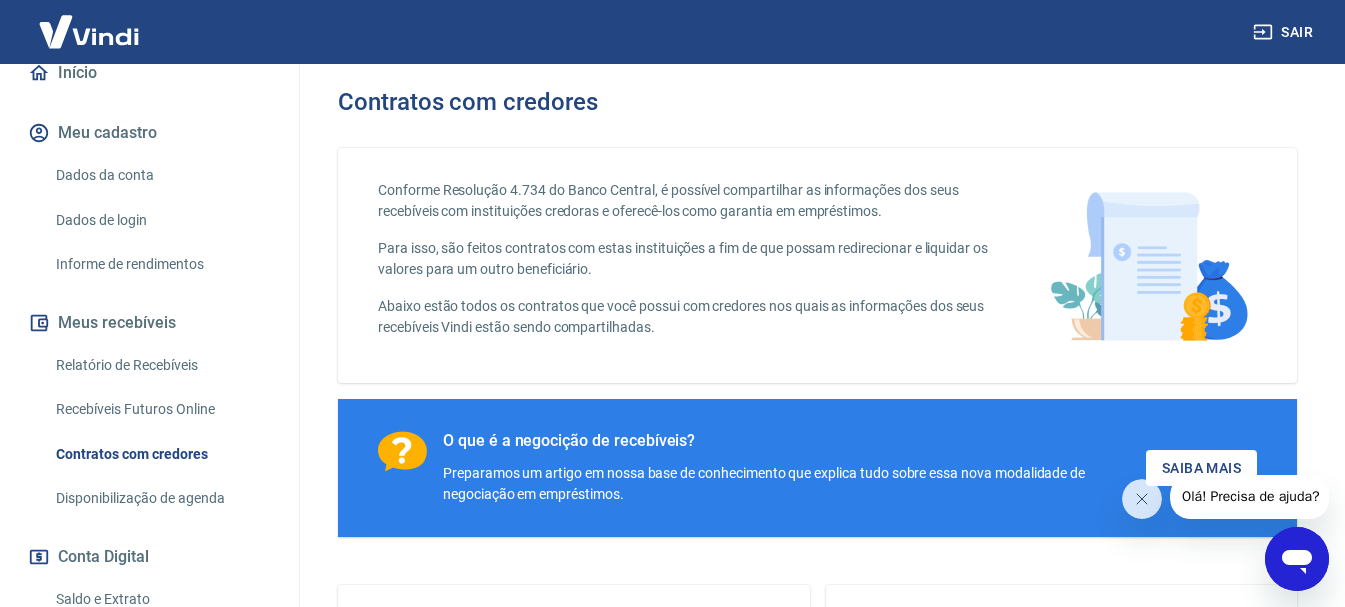 click on "Relatório de Recebíveis" at bounding box center (161, 365) 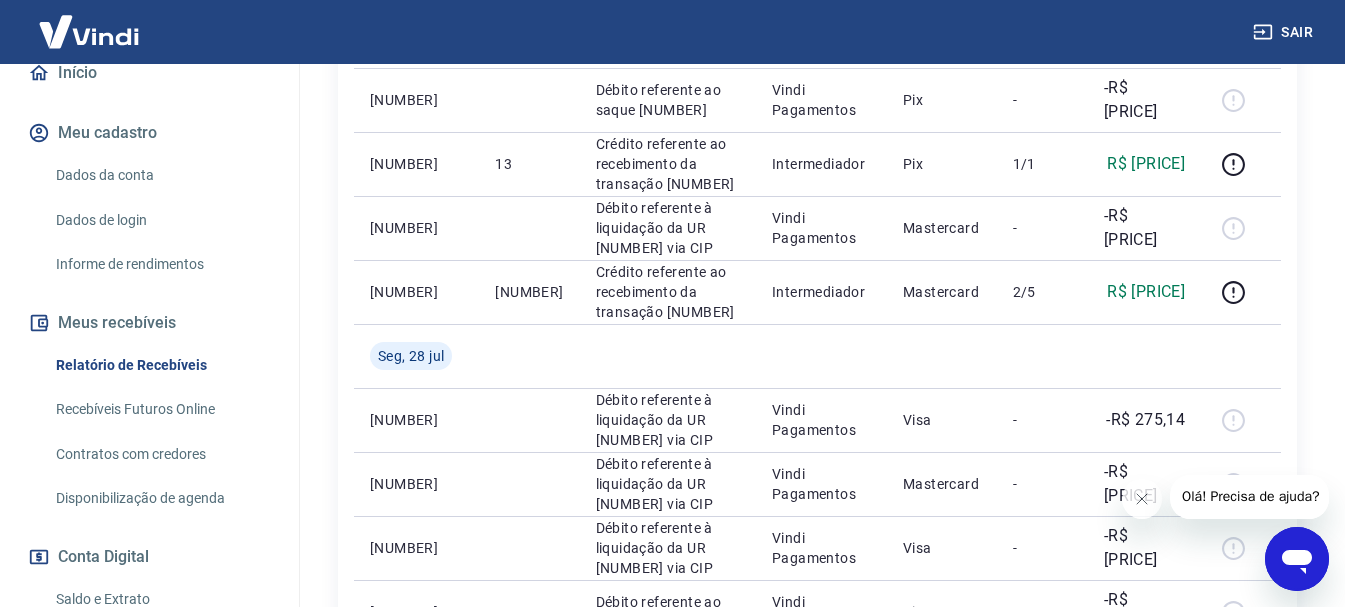 scroll, scrollTop: 600, scrollLeft: 0, axis: vertical 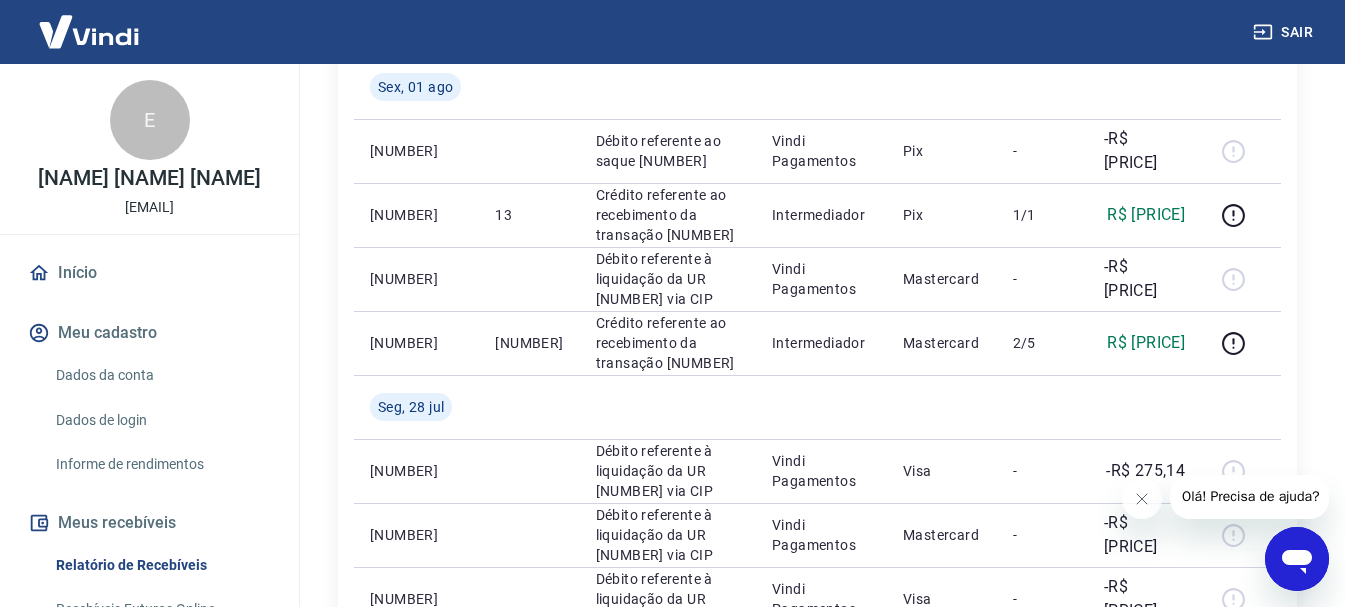 click on "Dados da conta" at bounding box center [161, 375] 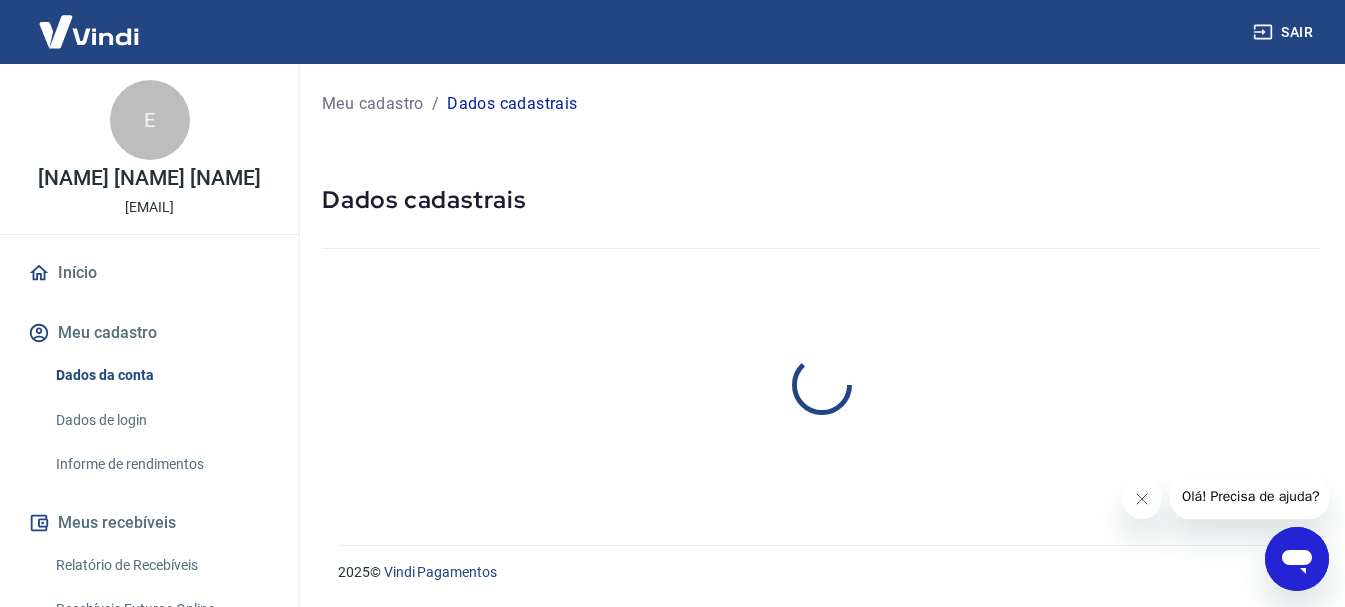 scroll, scrollTop: 0, scrollLeft: 0, axis: both 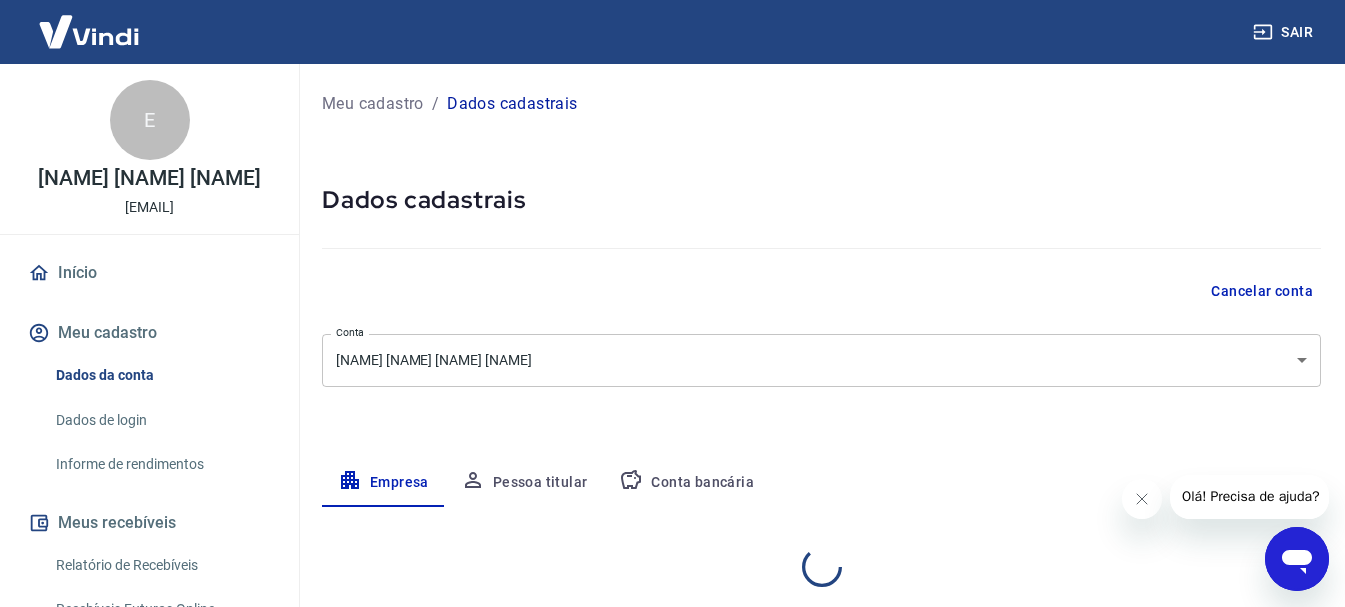 select on "PR" 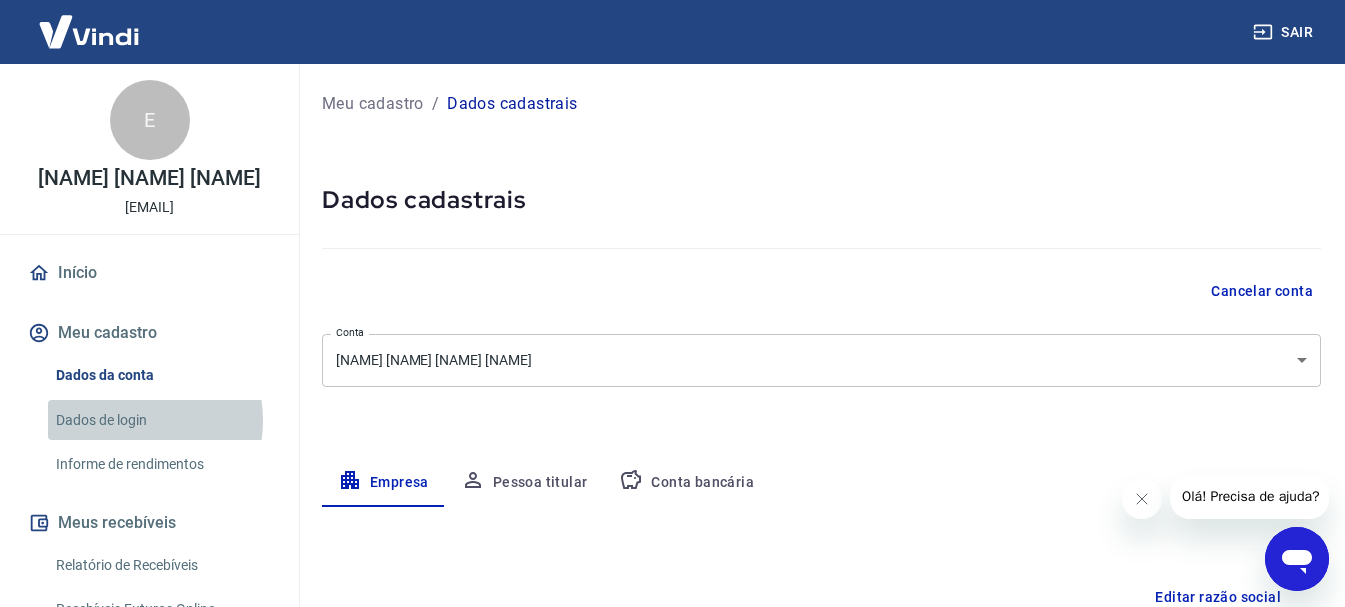 click on "Dados de login" at bounding box center (161, 420) 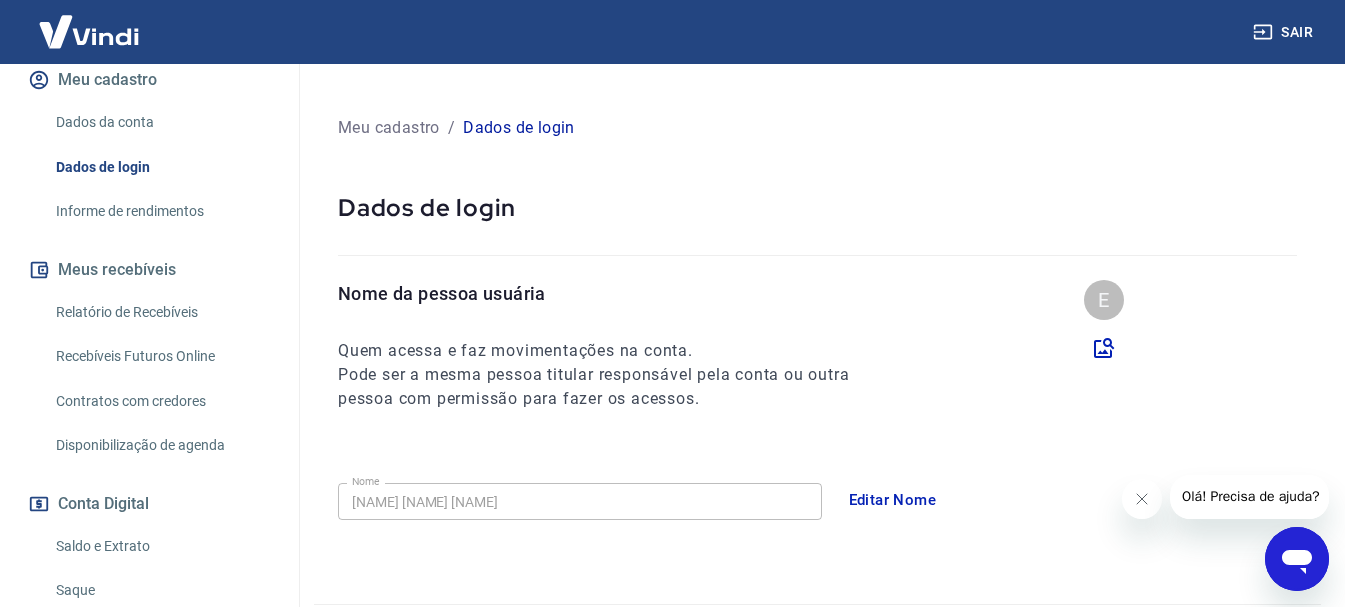 scroll, scrollTop: 300, scrollLeft: 0, axis: vertical 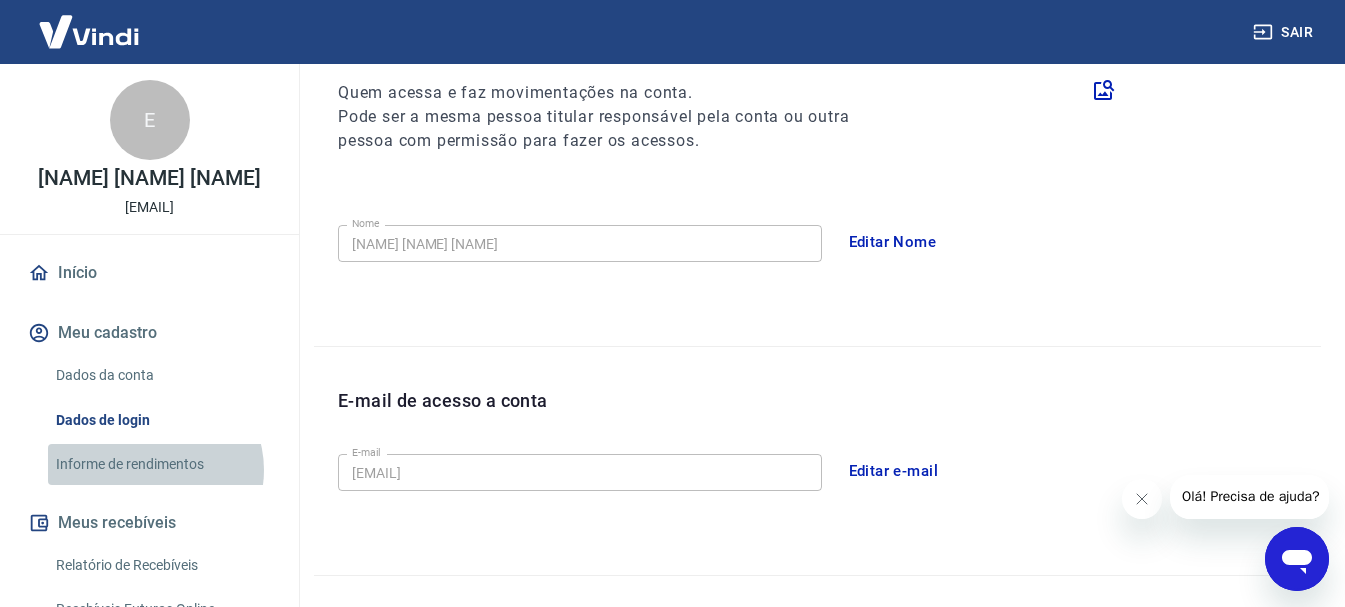 click on "Informe de rendimentos" at bounding box center [161, 464] 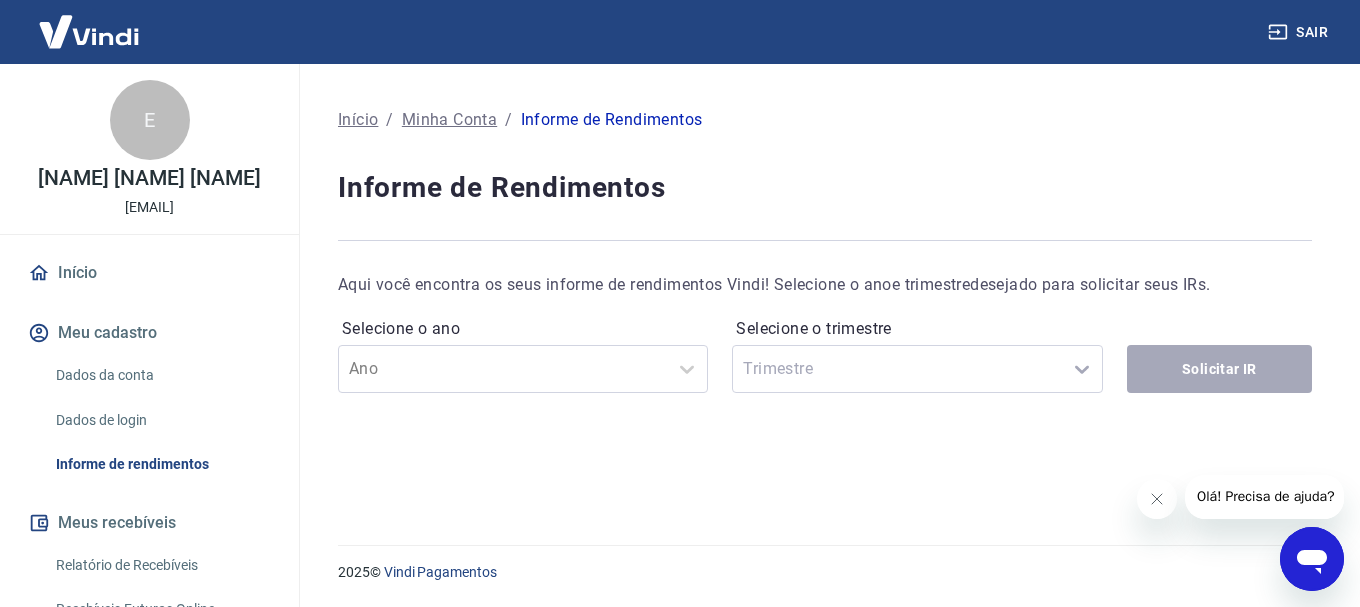 click on "Dados de login" at bounding box center (161, 420) 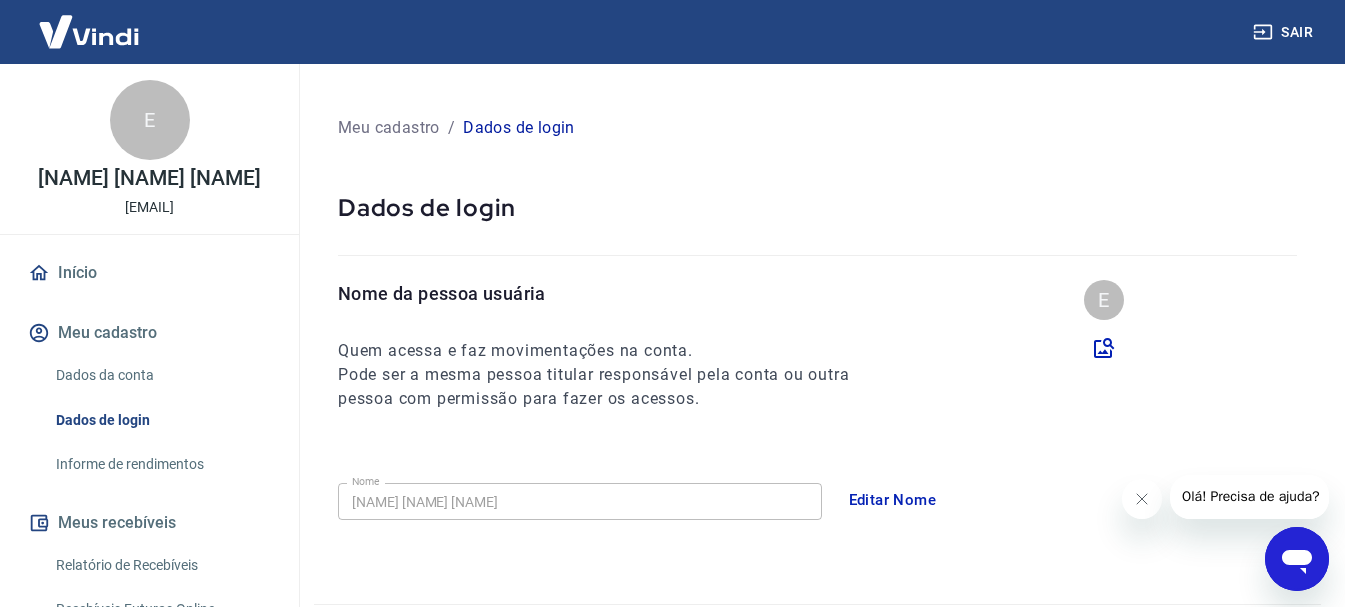 click on "Dados da conta" at bounding box center [161, 375] 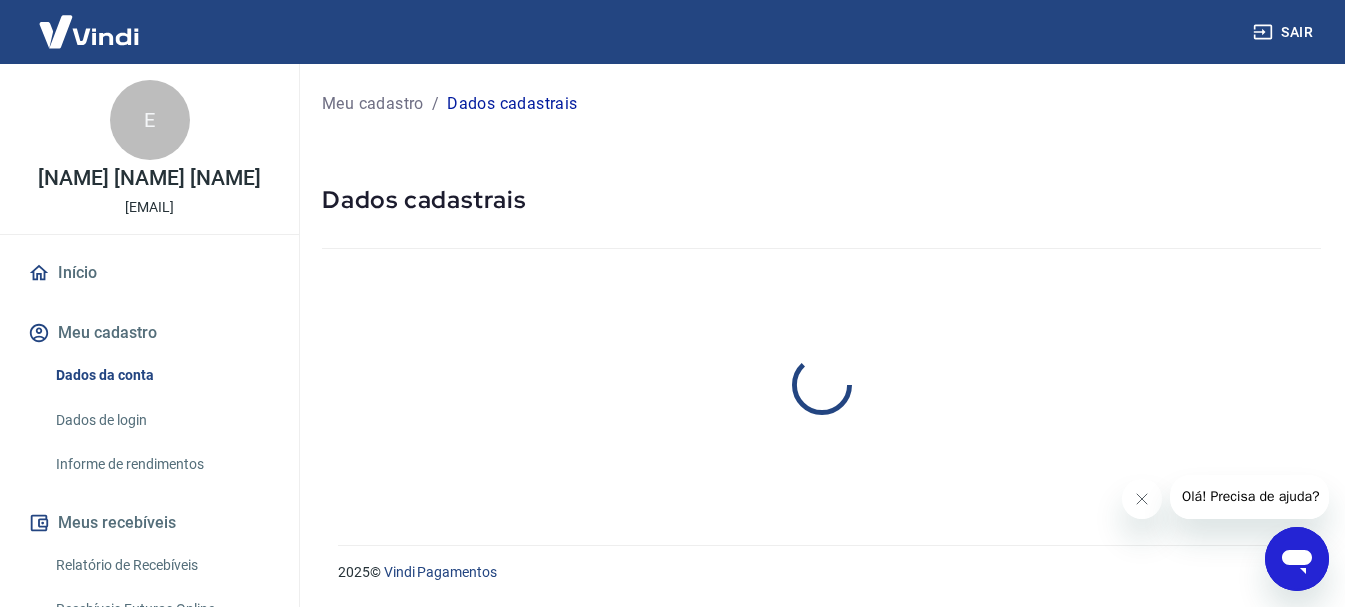 select on "PR" 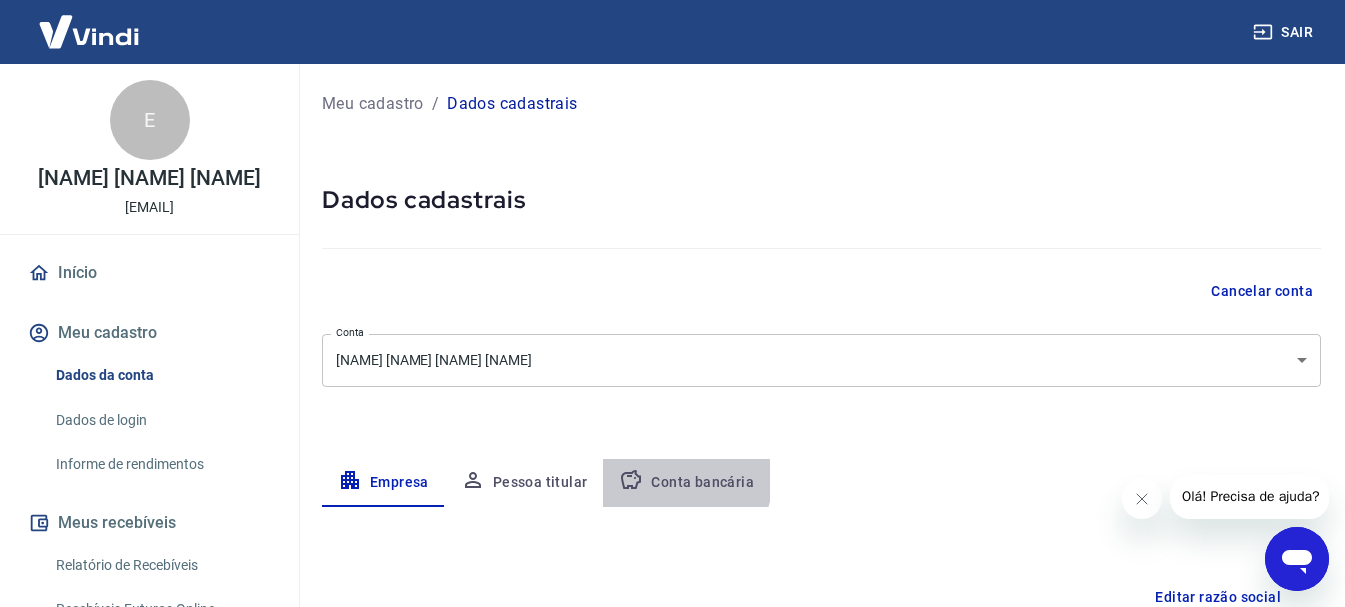 click on "Conta bancária" at bounding box center (686, 483) 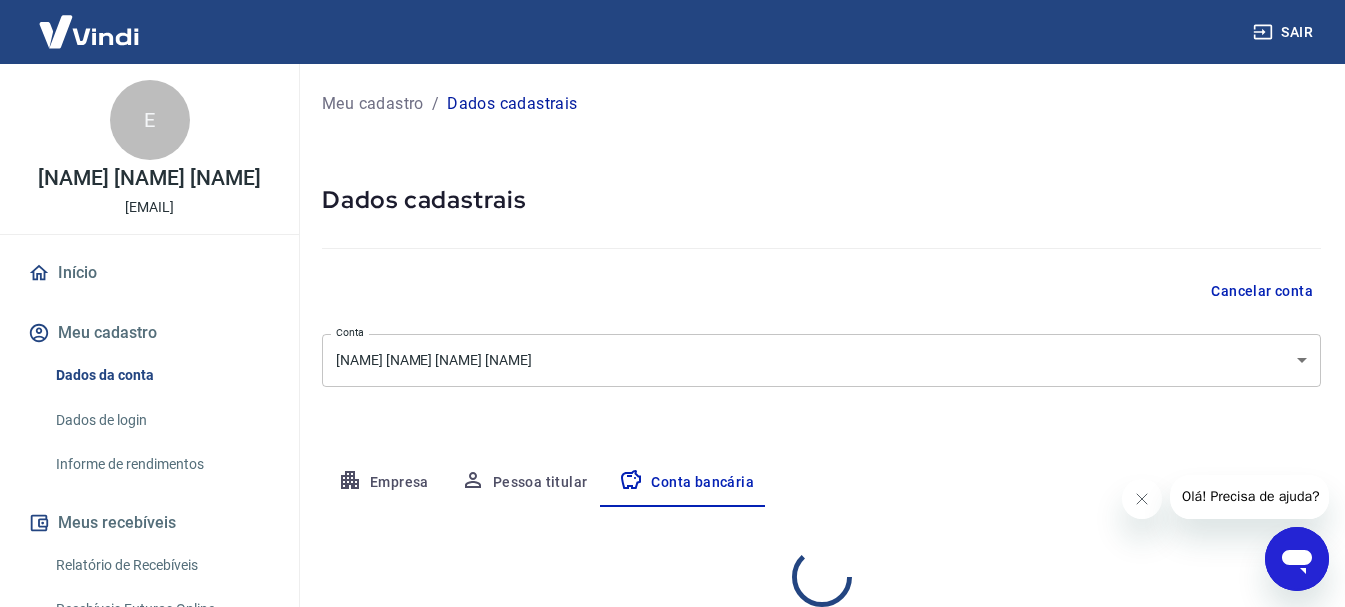 select on "1" 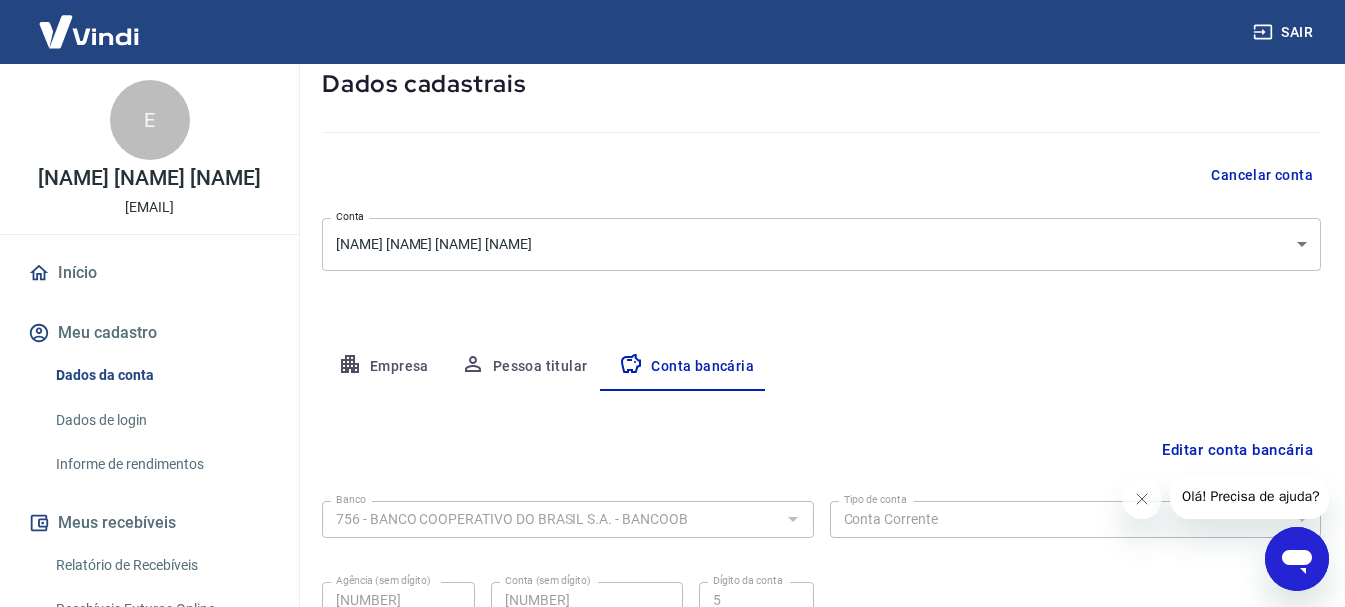 scroll, scrollTop: 104, scrollLeft: 0, axis: vertical 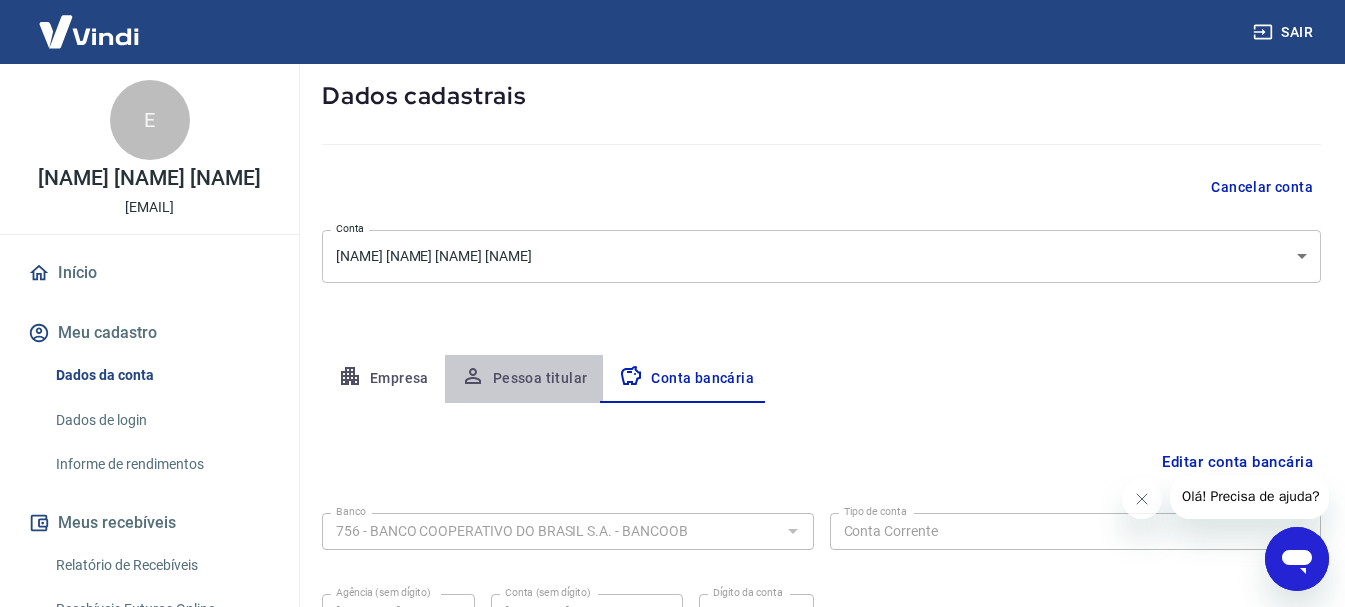 click on "Pessoa titular" at bounding box center (524, 379) 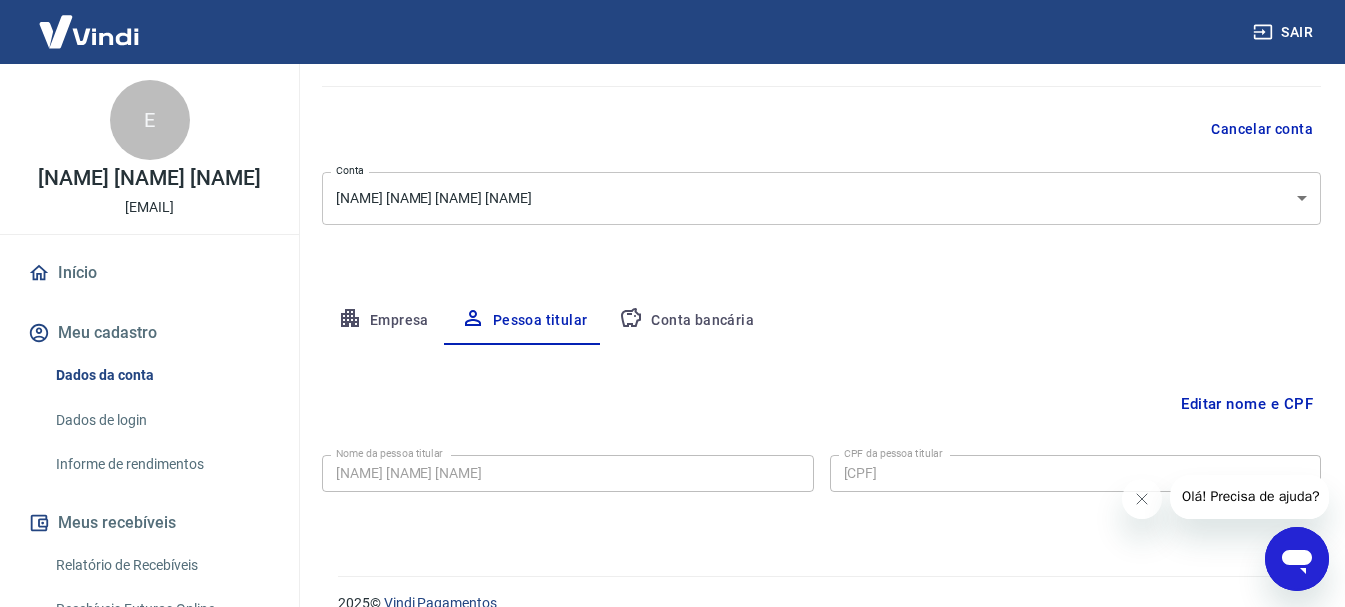 scroll, scrollTop: 193, scrollLeft: 0, axis: vertical 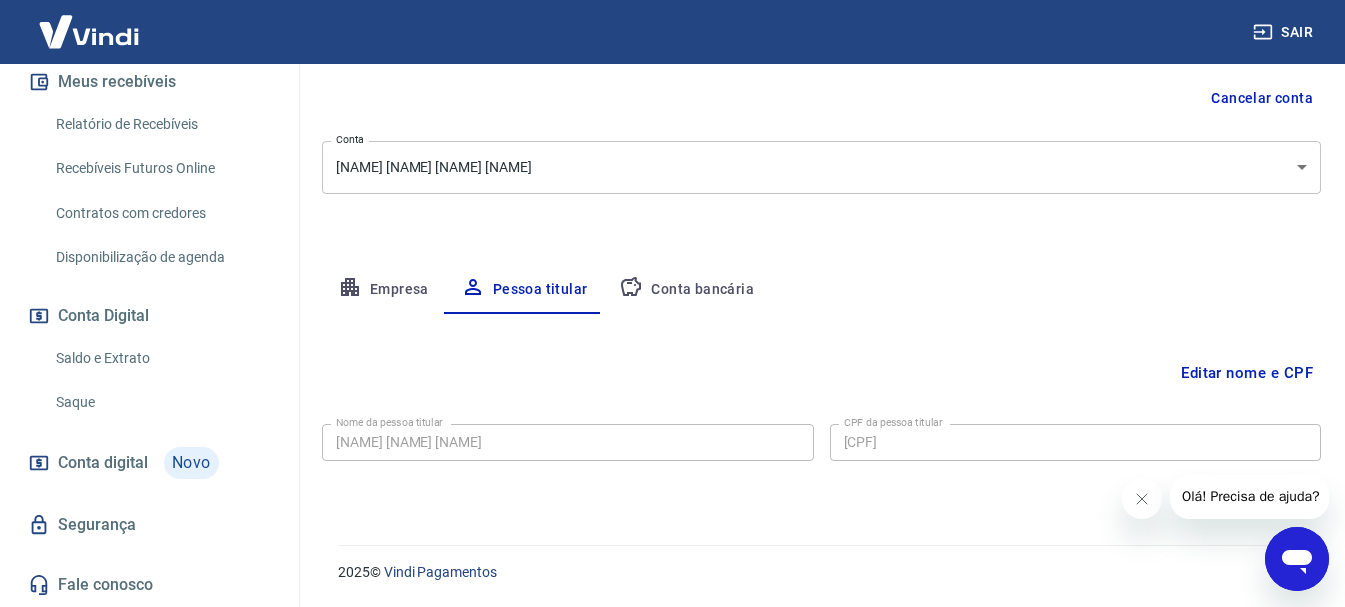 click on "Conta digital" at bounding box center [103, 463] 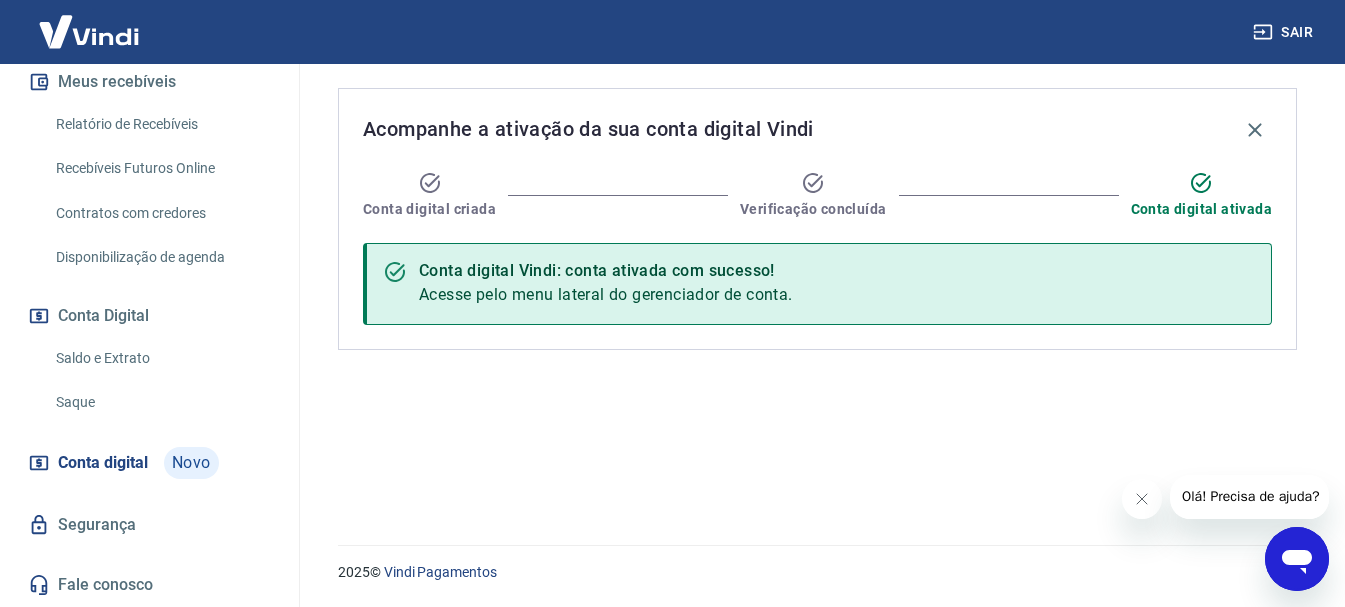 scroll, scrollTop: 0, scrollLeft: 0, axis: both 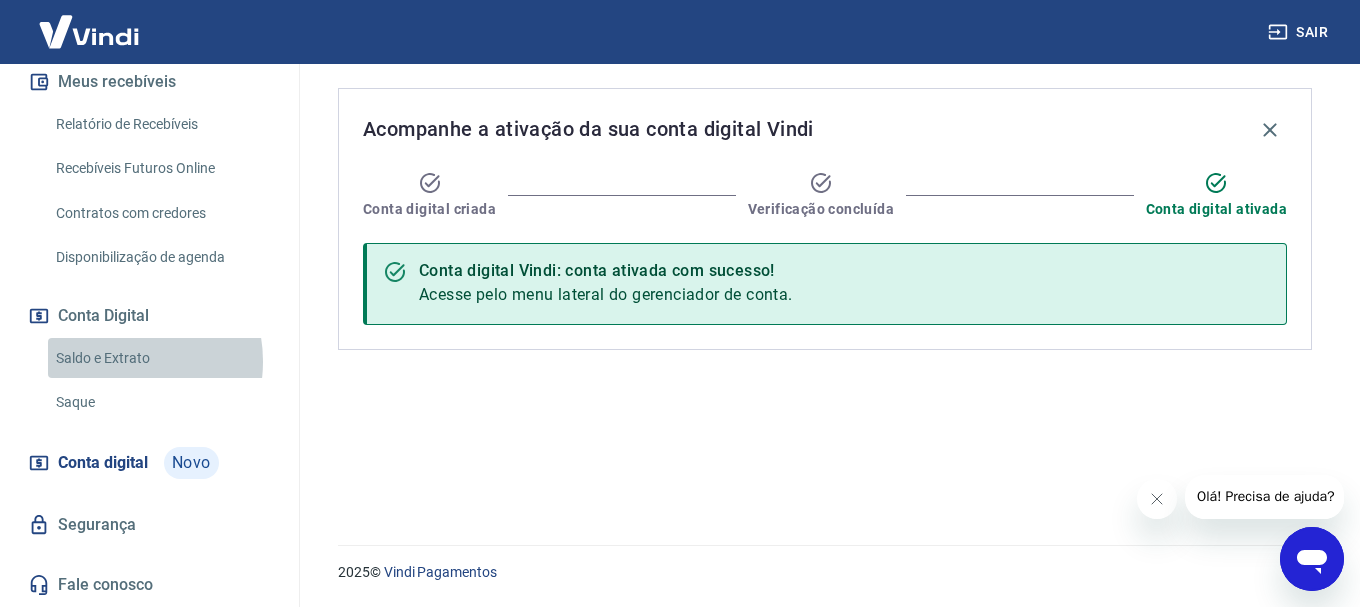 click on "Saldo e Extrato" at bounding box center [161, 358] 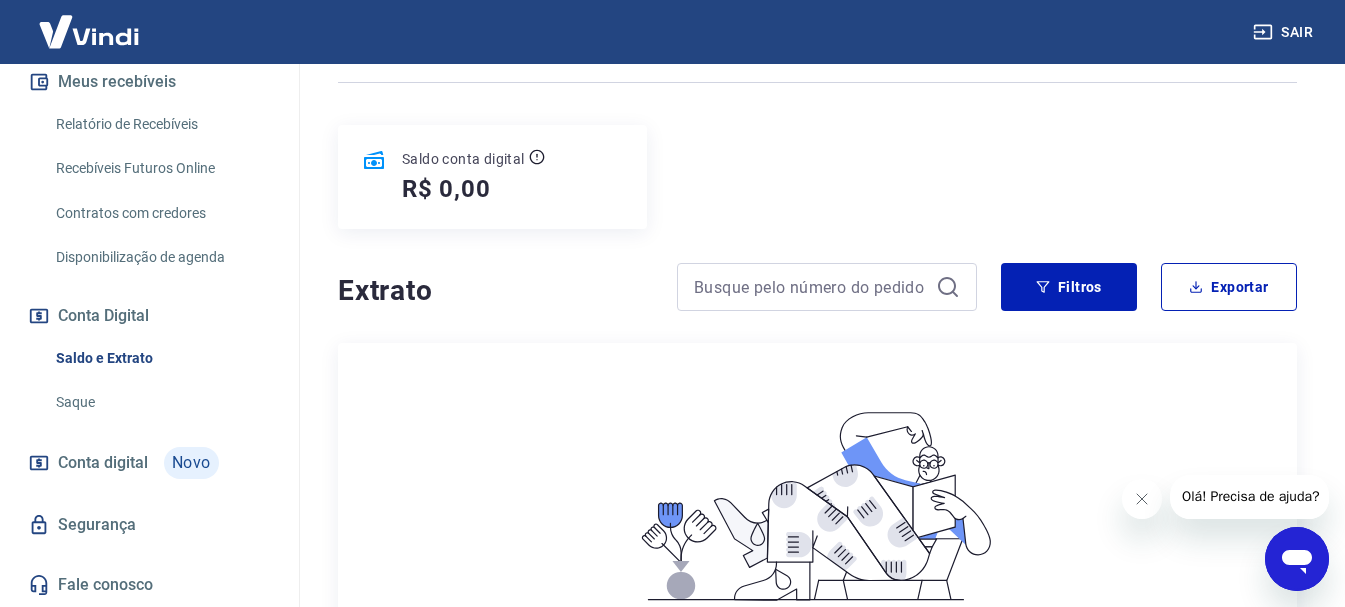 scroll, scrollTop: 0, scrollLeft: 0, axis: both 